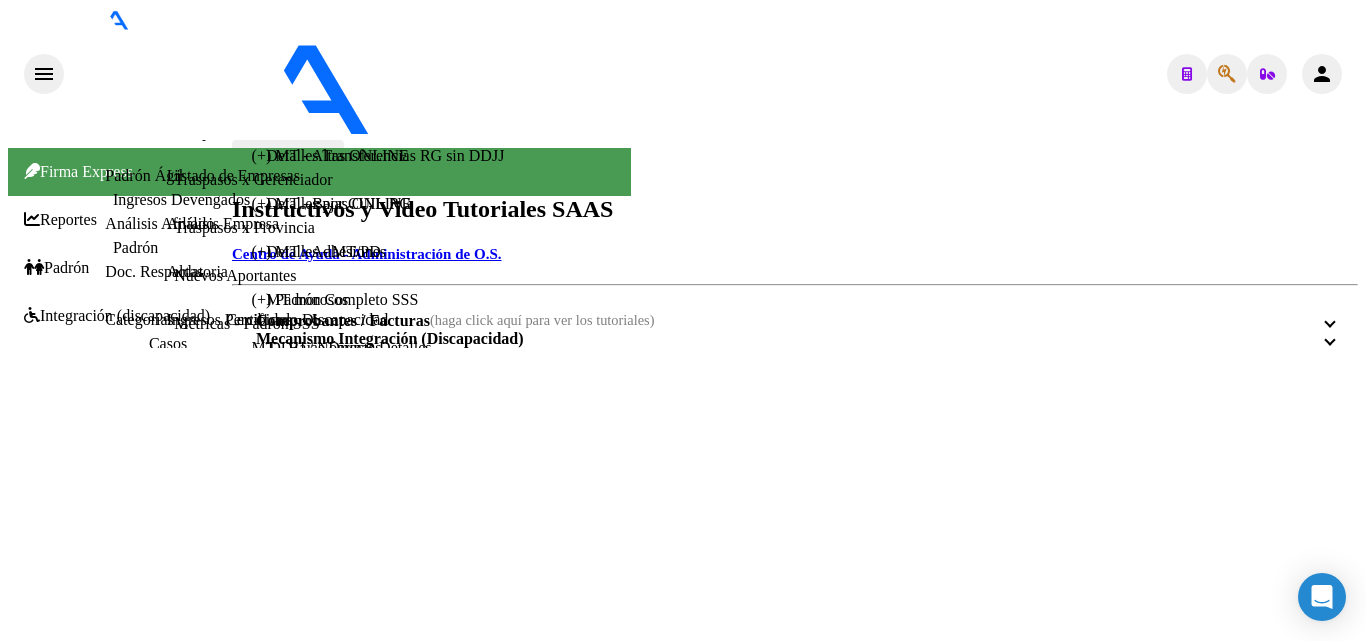 scroll, scrollTop: 0, scrollLeft: 0, axis: both 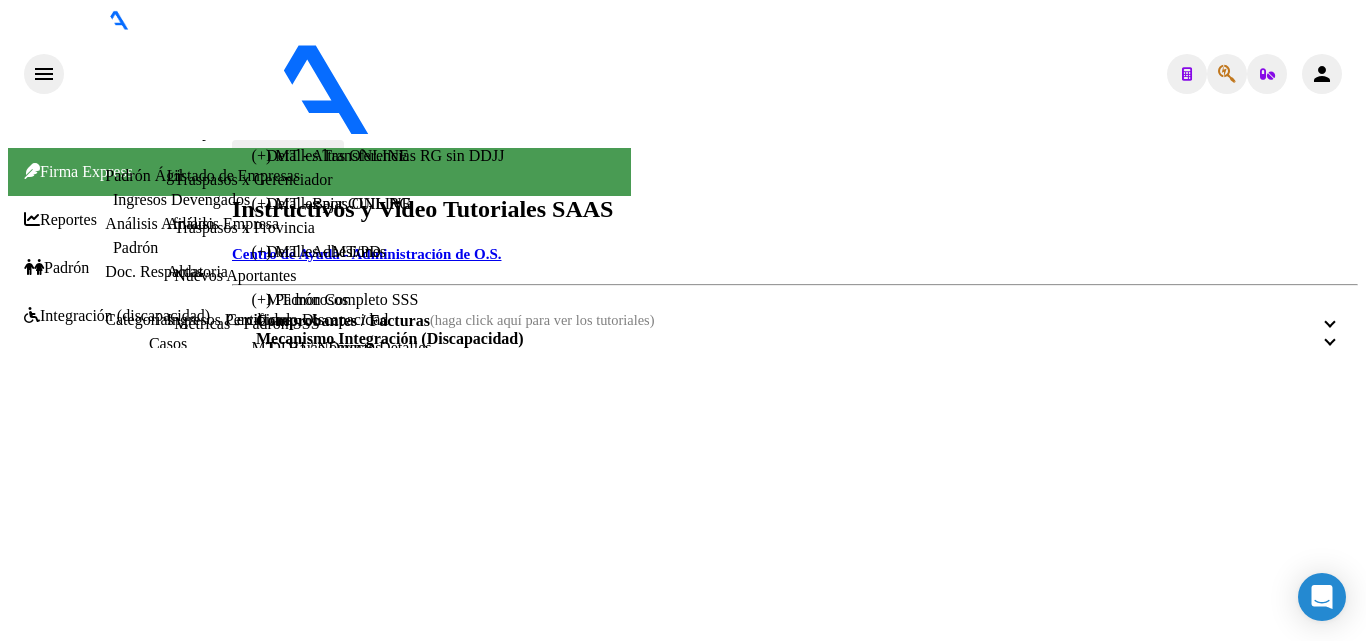 click on "Padrón" at bounding box center [56, 268] 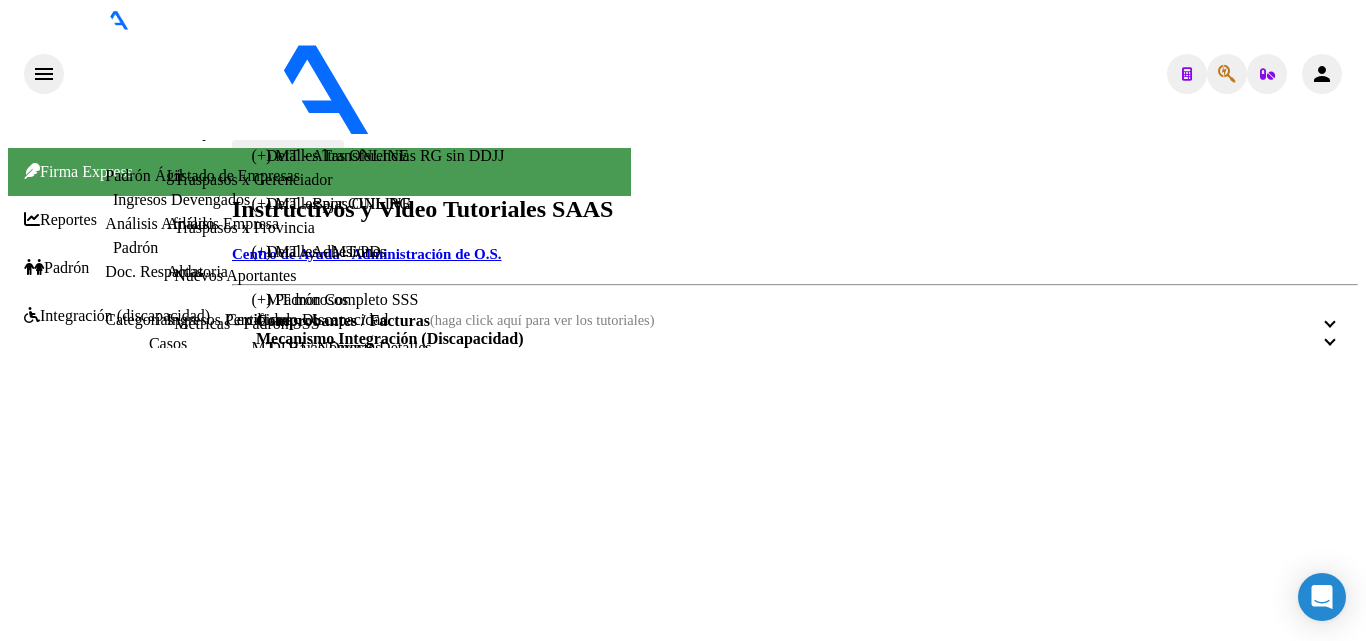 click on "Análisis Afiliado" at bounding box center (159, 223) 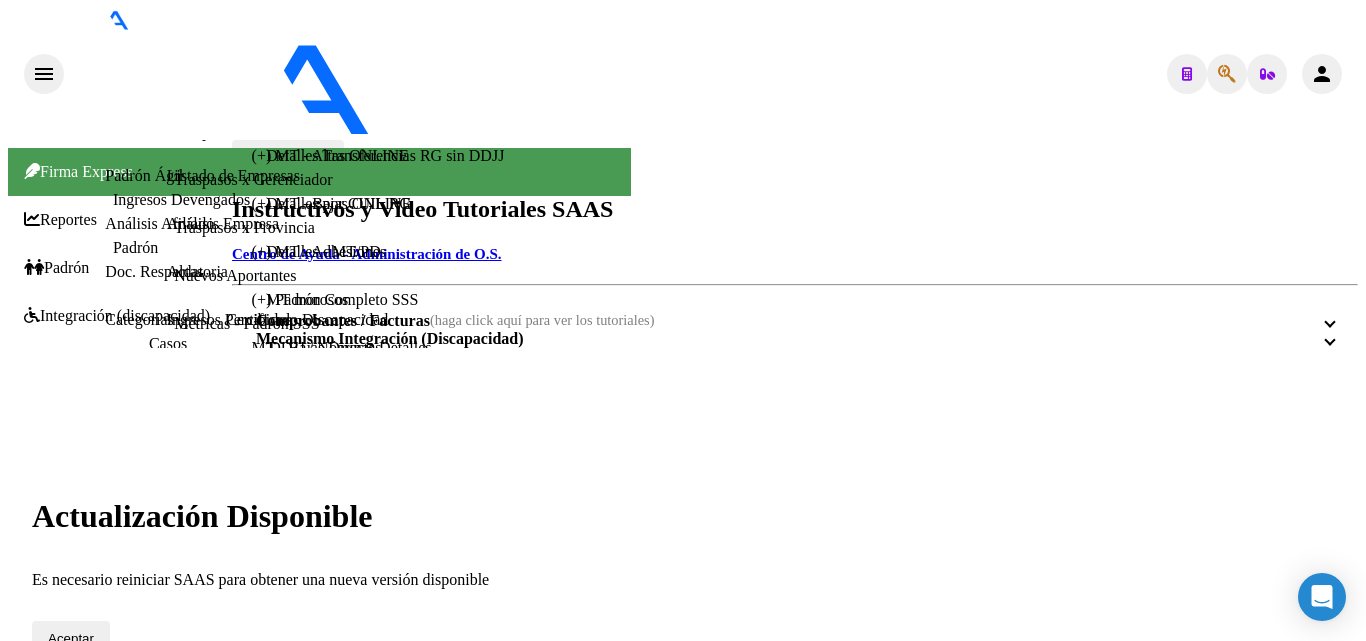 click on "Aceptar" at bounding box center (71, 639) 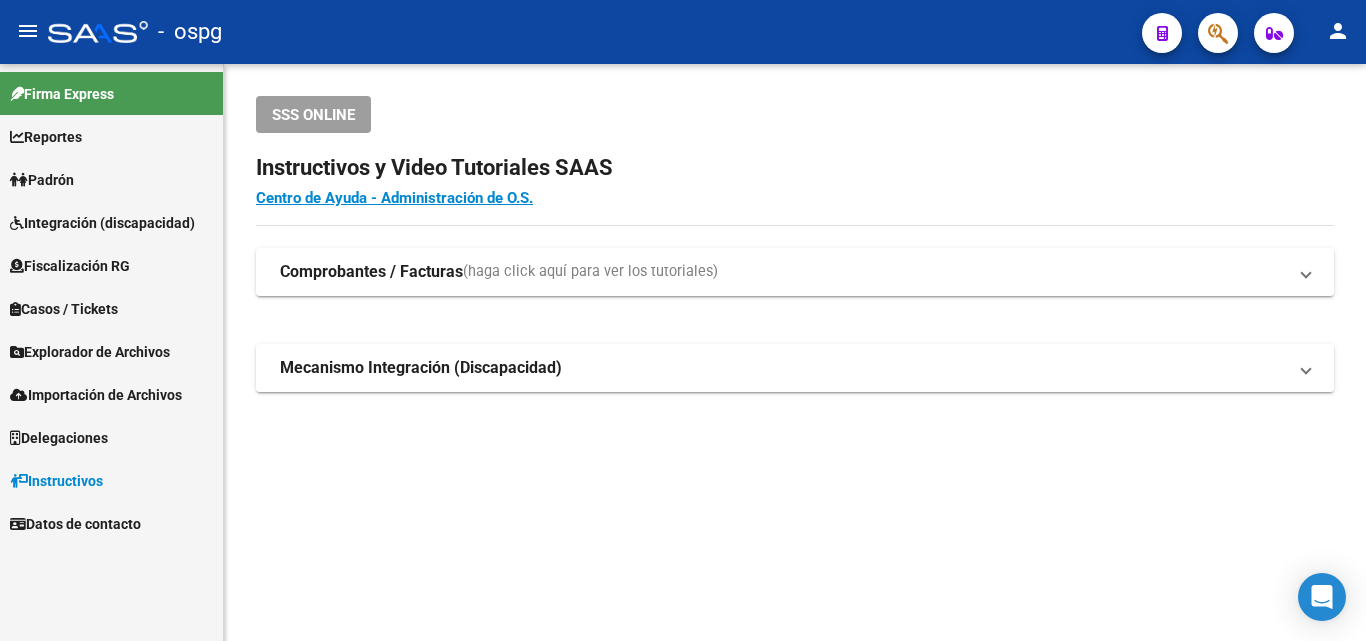 scroll, scrollTop: 0, scrollLeft: 0, axis: both 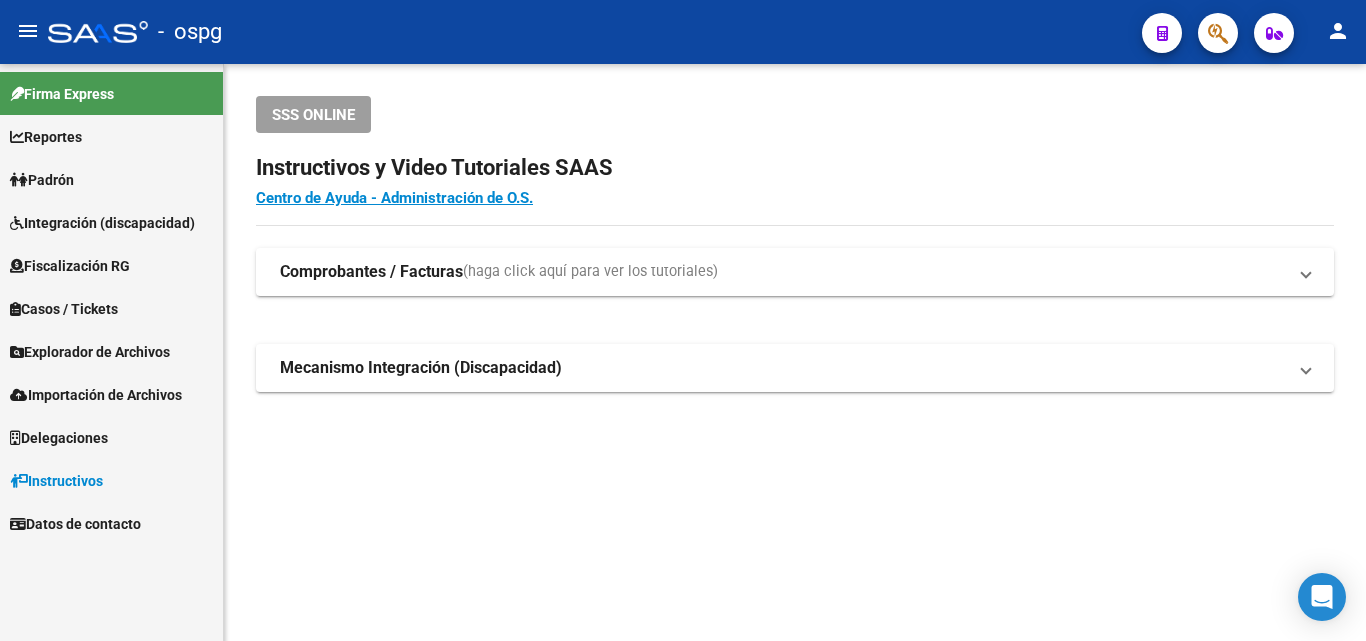 click on "Padrón" at bounding box center [42, 180] 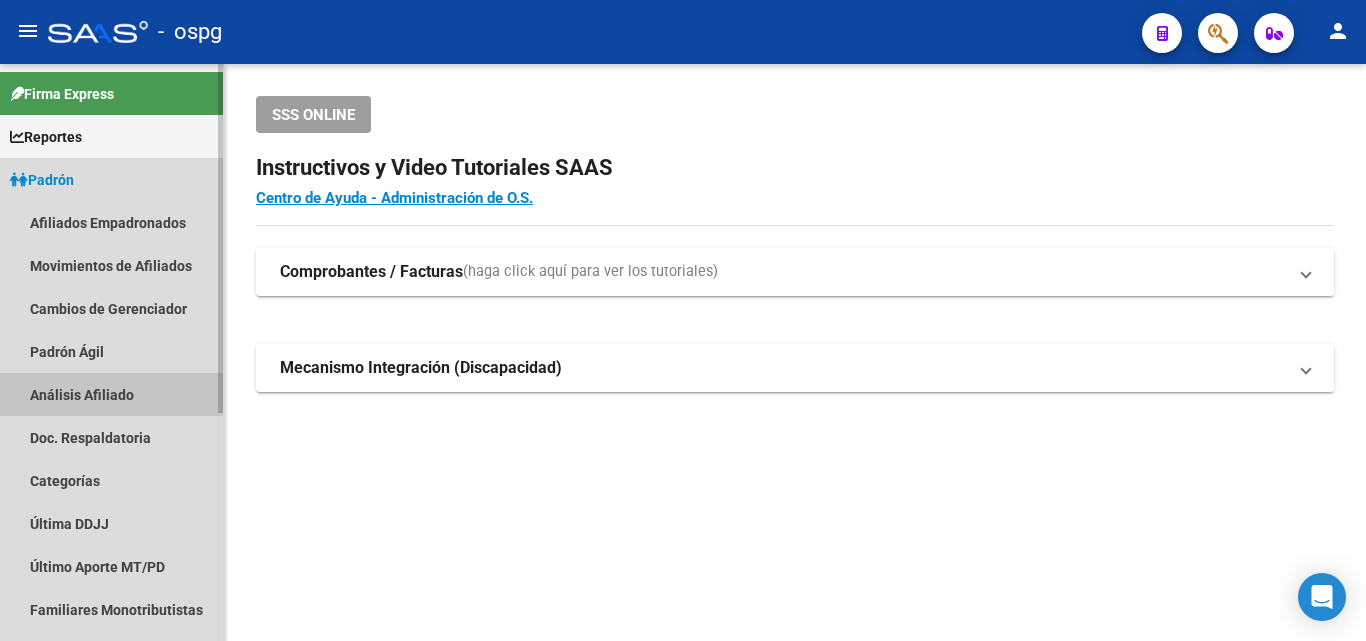 click on "Análisis Afiliado" at bounding box center [111, 394] 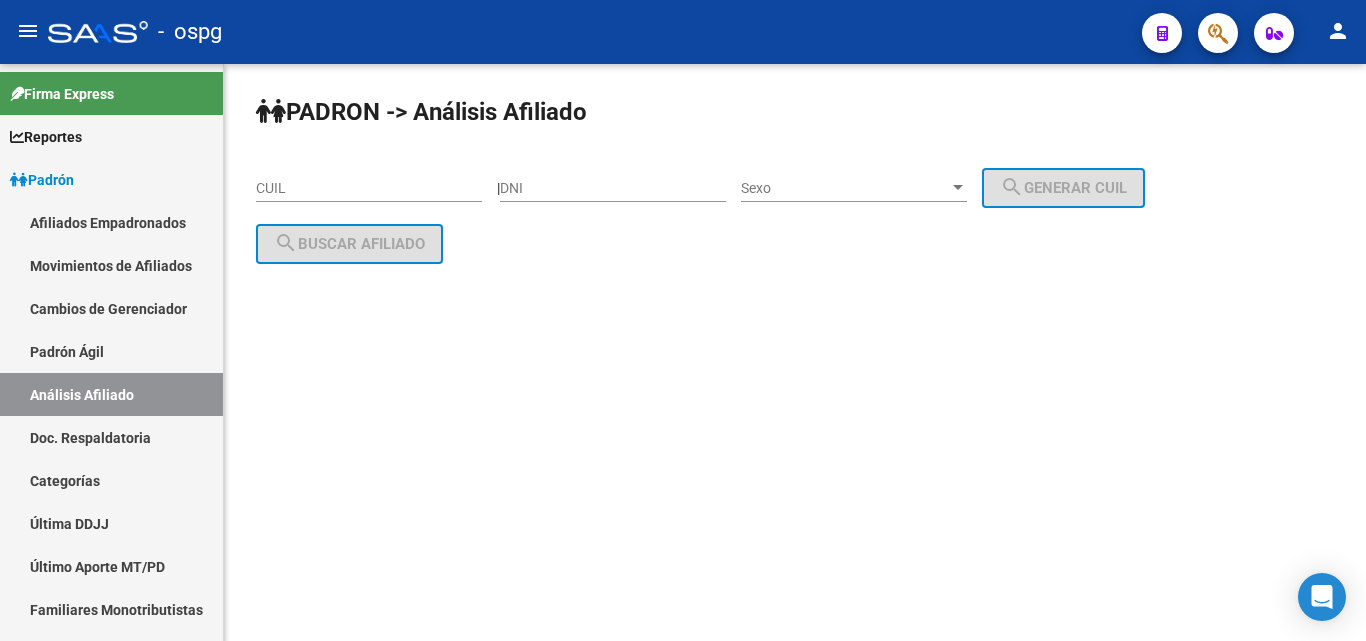 click on "CUIL" at bounding box center [369, 188] 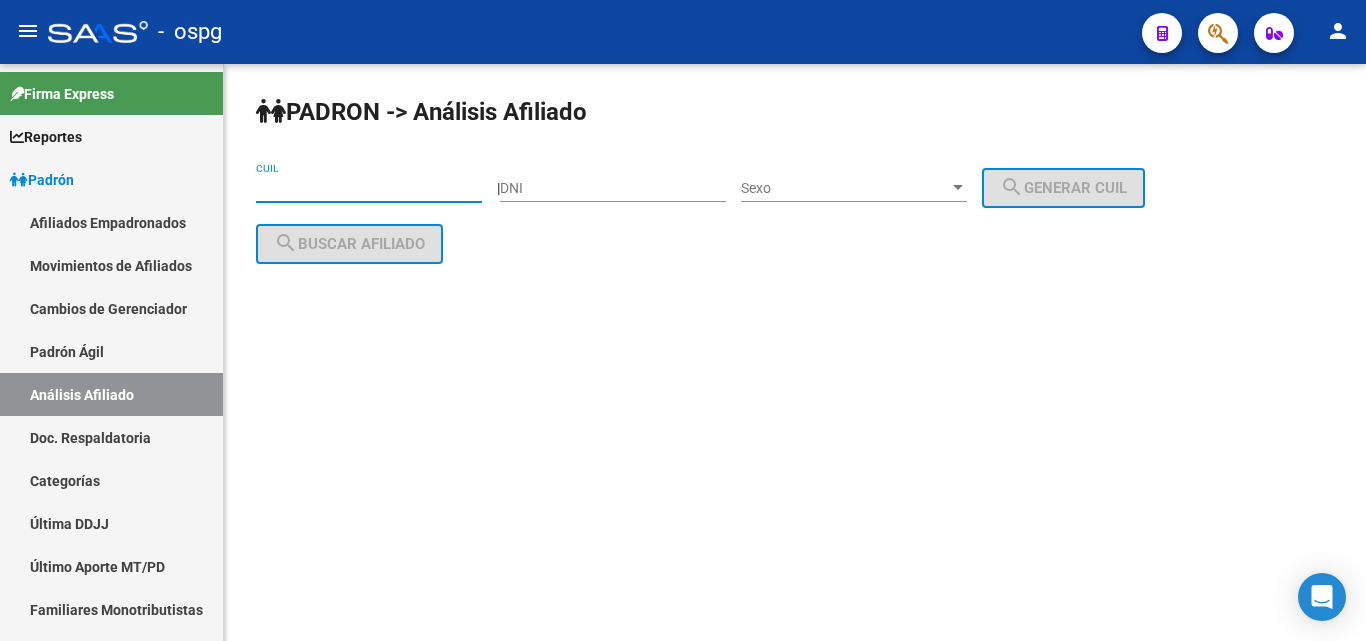 paste on "[NUMBER]" 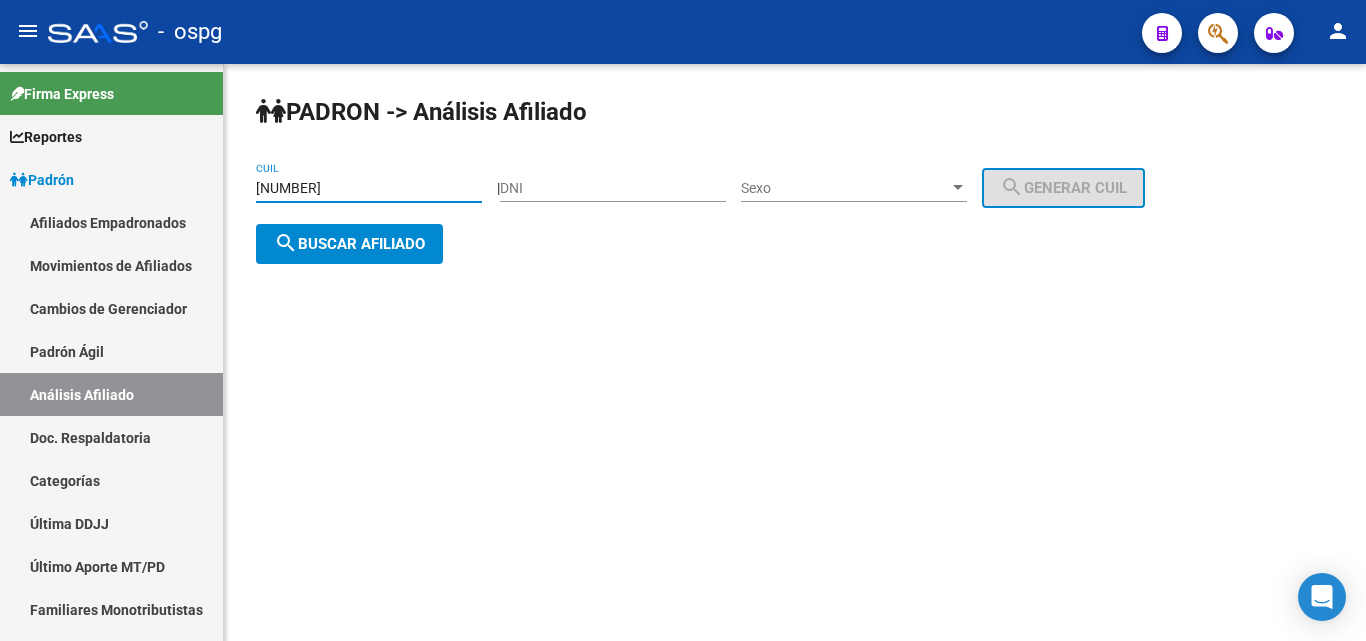 click on "search  Buscar afiliado" 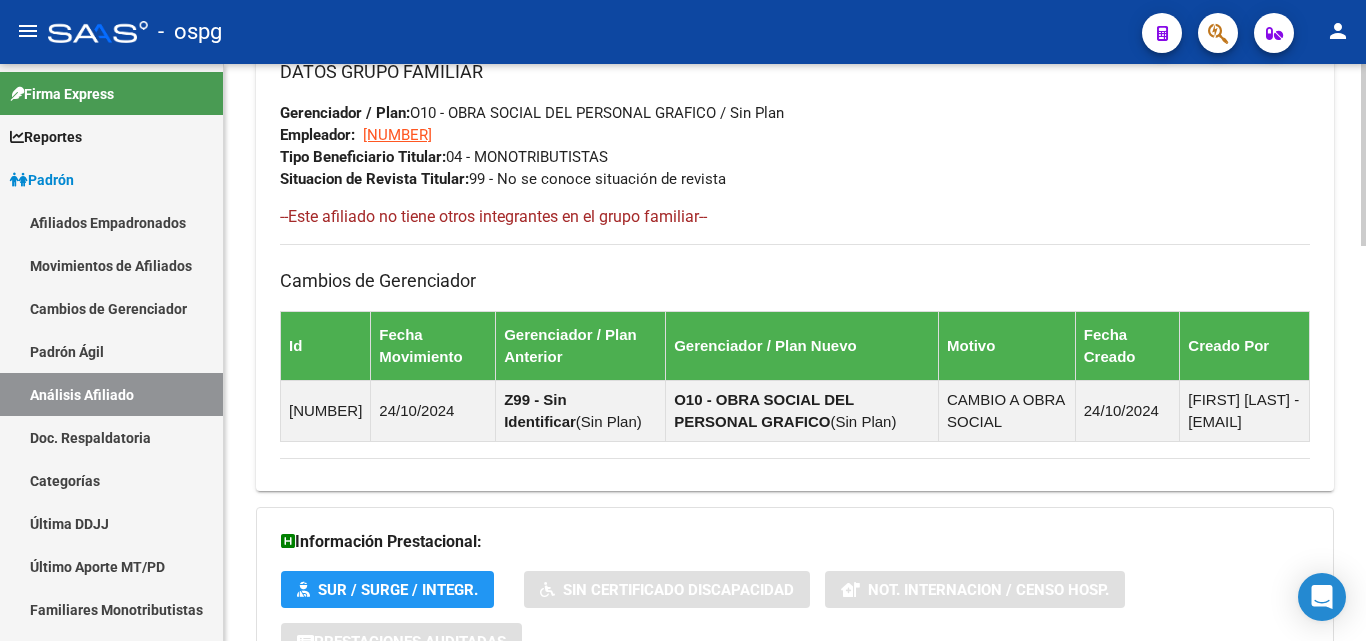 scroll, scrollTop: 1254, scrollLeft: 0, axis: vertical 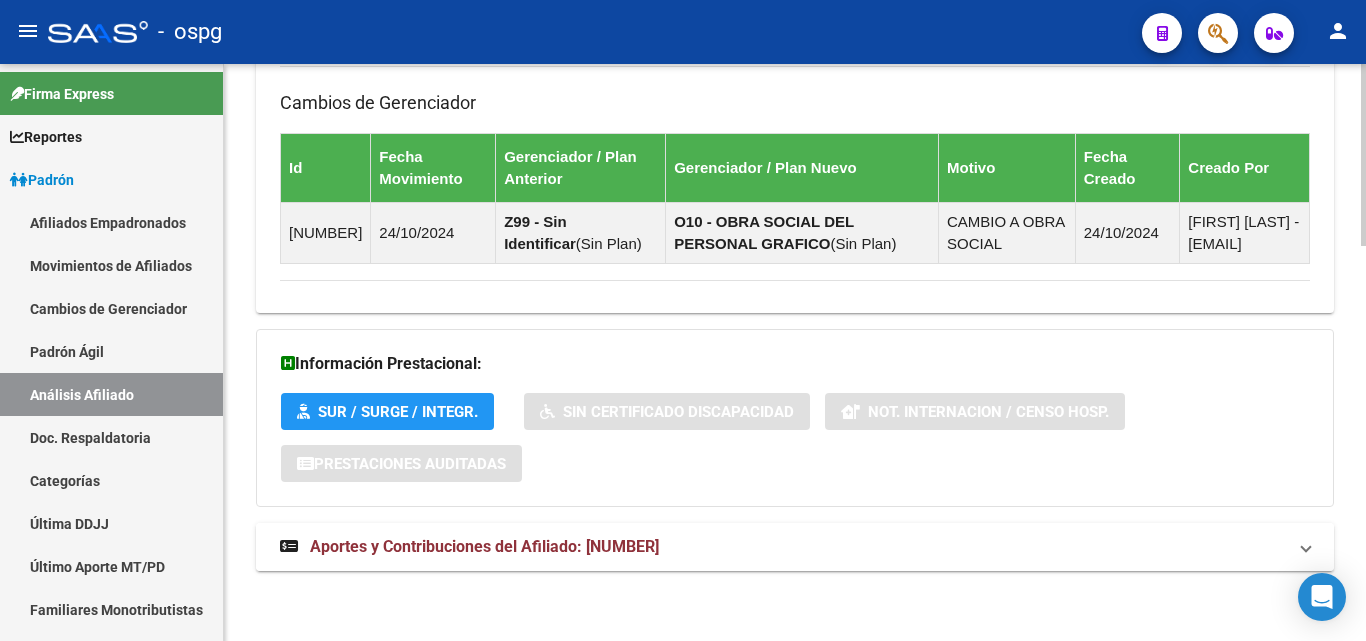 click on "Aportes y Contribuciones del Afiliado: [NUMBER]" at bounding box center [484, 546] 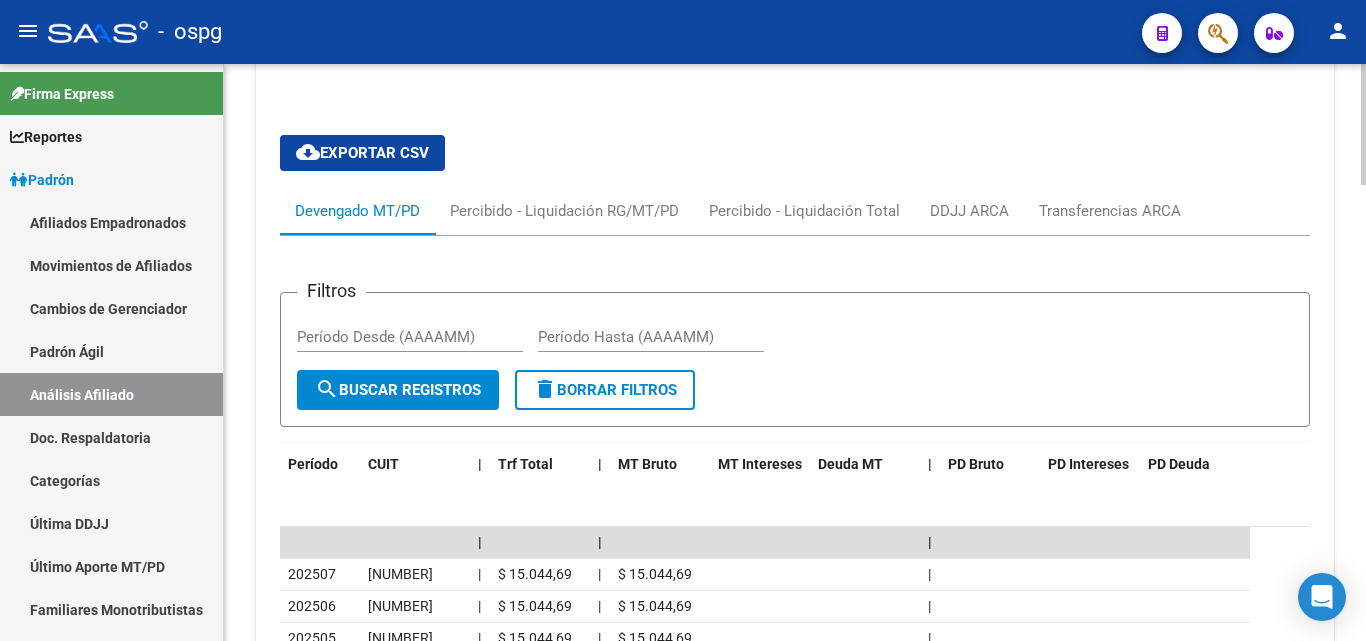 scroll, scrollTop: 1854, scrollLeft: 0, axis: vertical 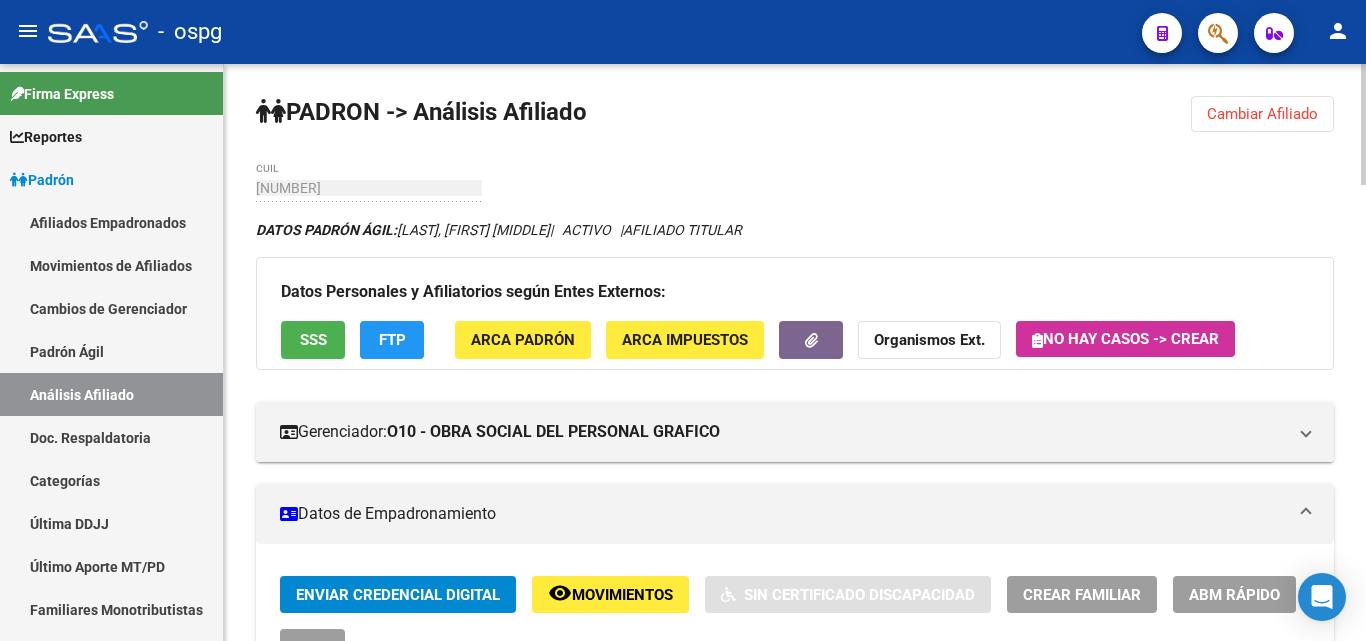 click on "Cambiar Afiliado" 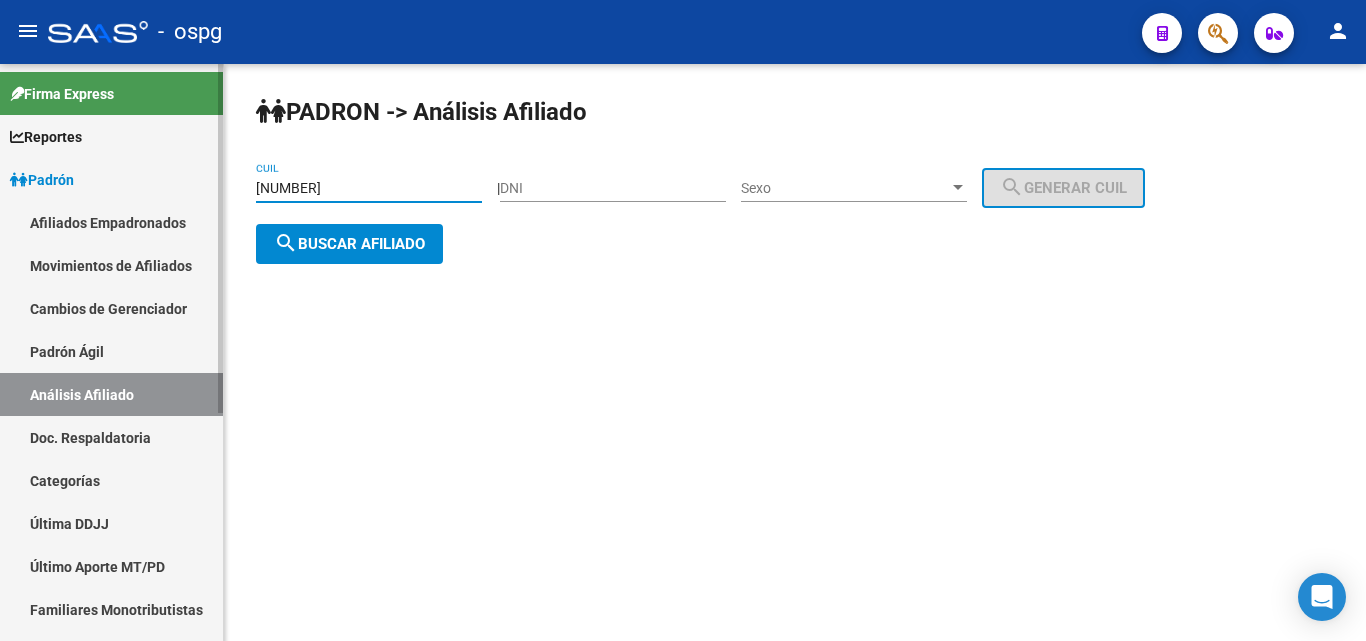 drag, startPoint x: 416, startPoint y: 195, endPoint x: 250, endPoint y: 210, distance: 166.67633 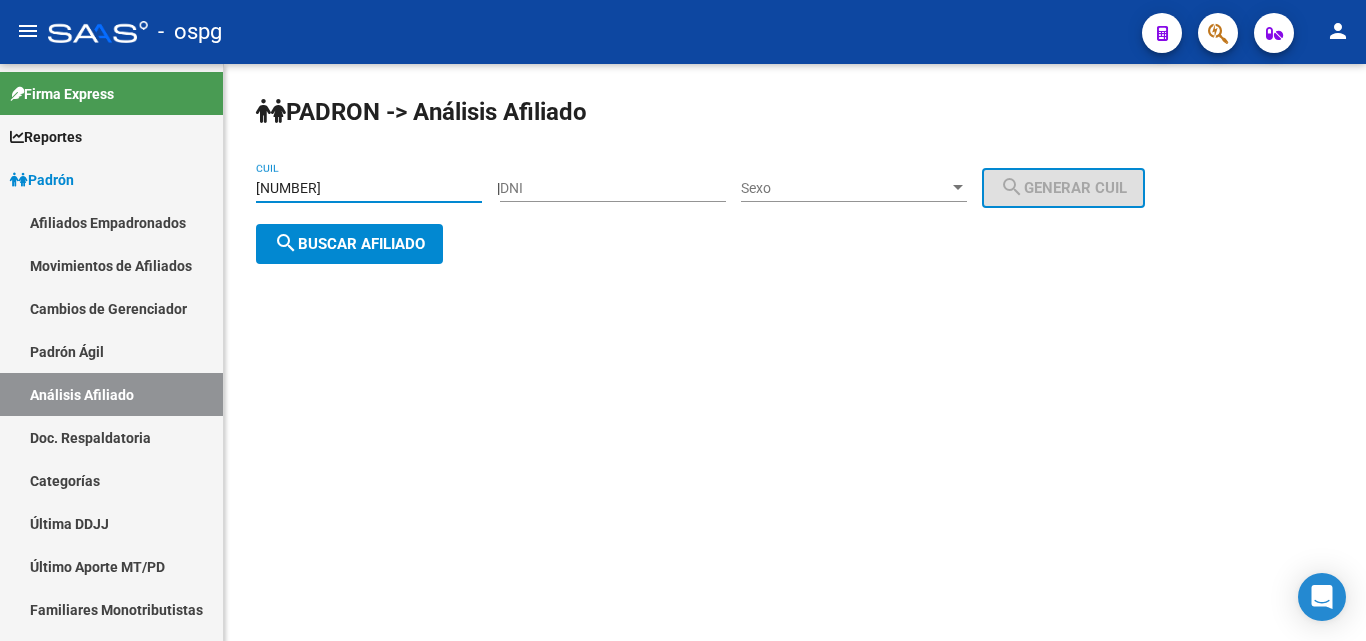 paste on "[NUMBER]" 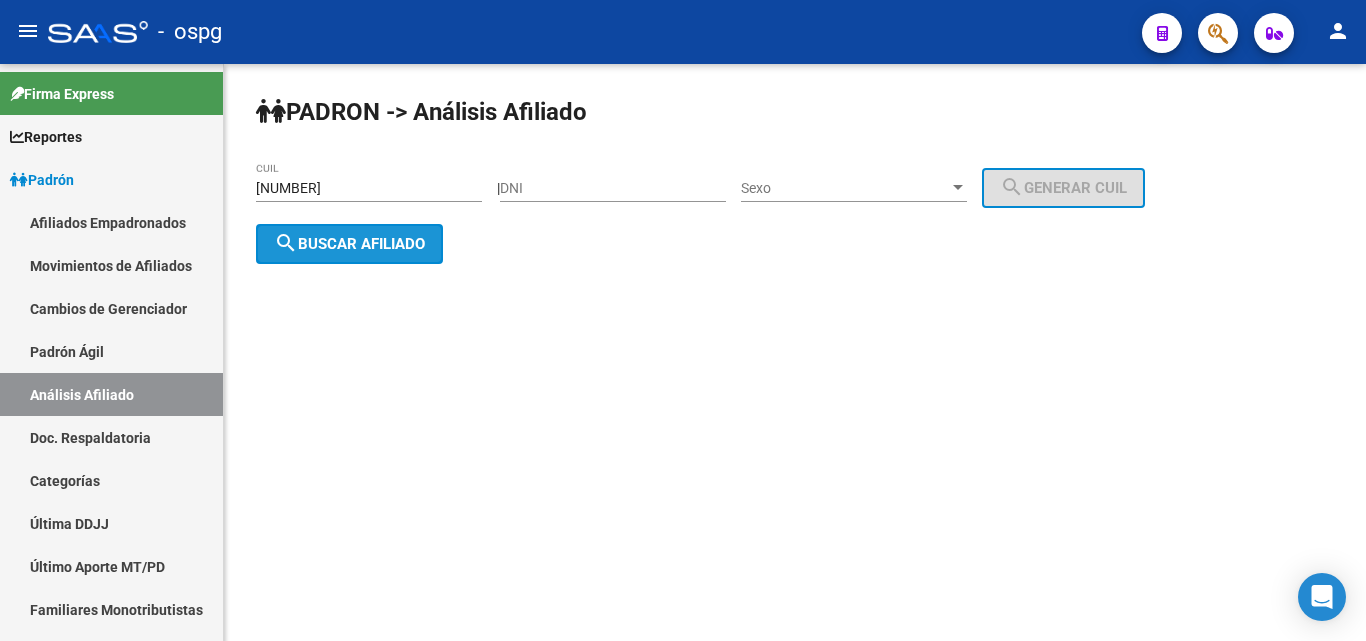 click on "search  Buscar afiliado" 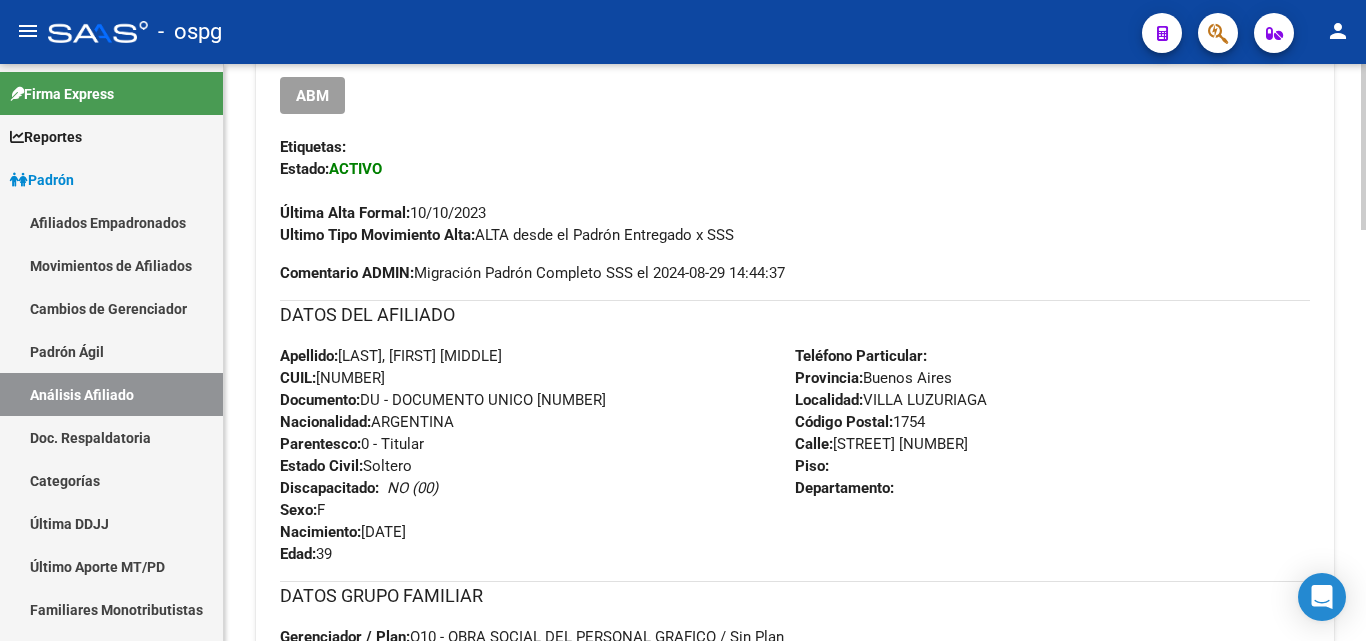scroll, scrollTop: 300, scrollLeft: 0, axis: vertical 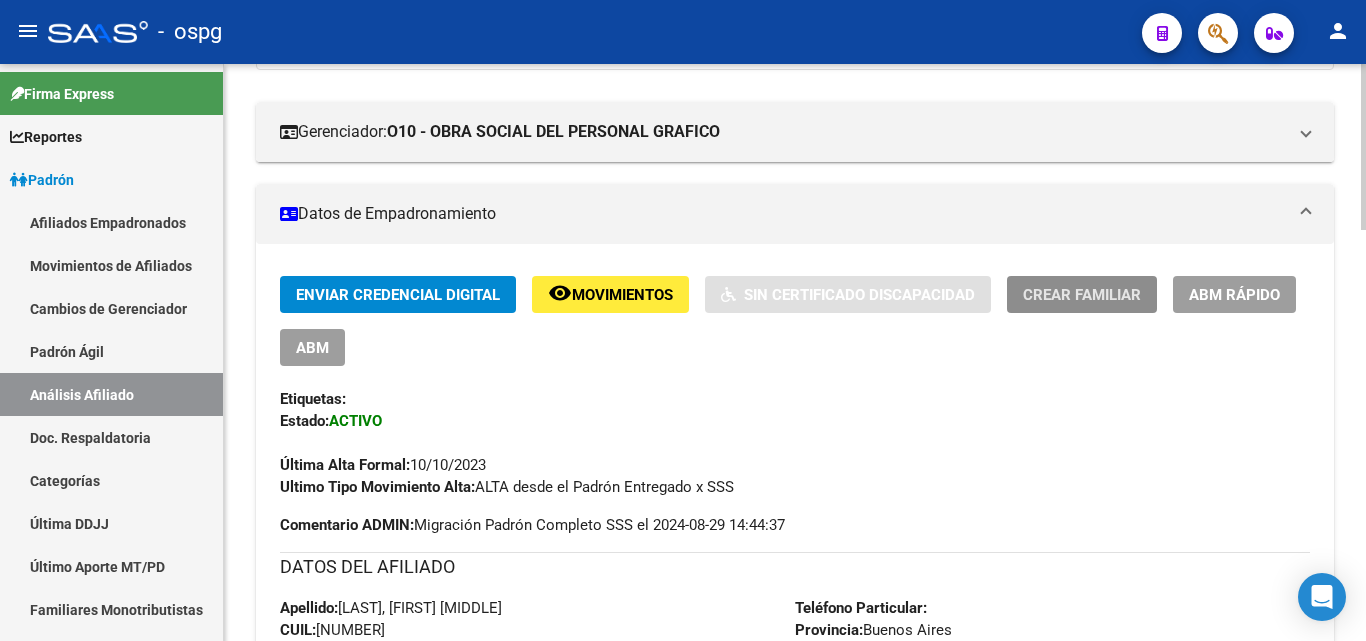click on "Crear Familiar" at bounding box center (1082, 295) 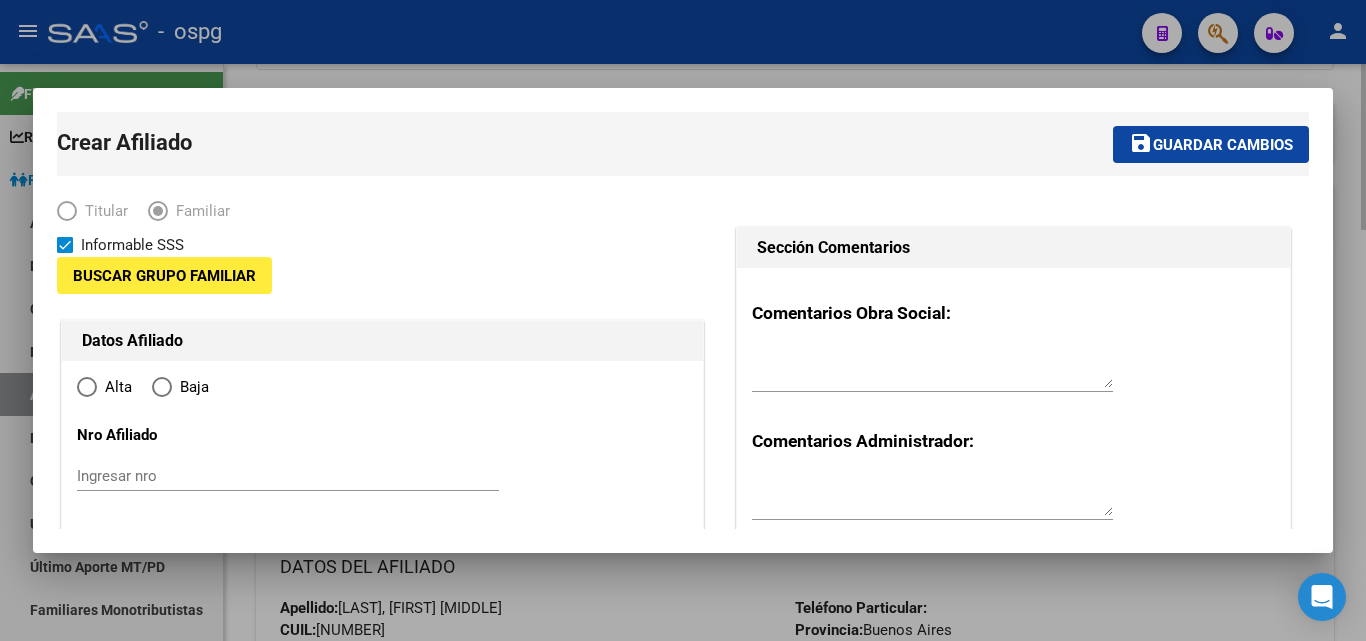 type on "[NUMBER]" 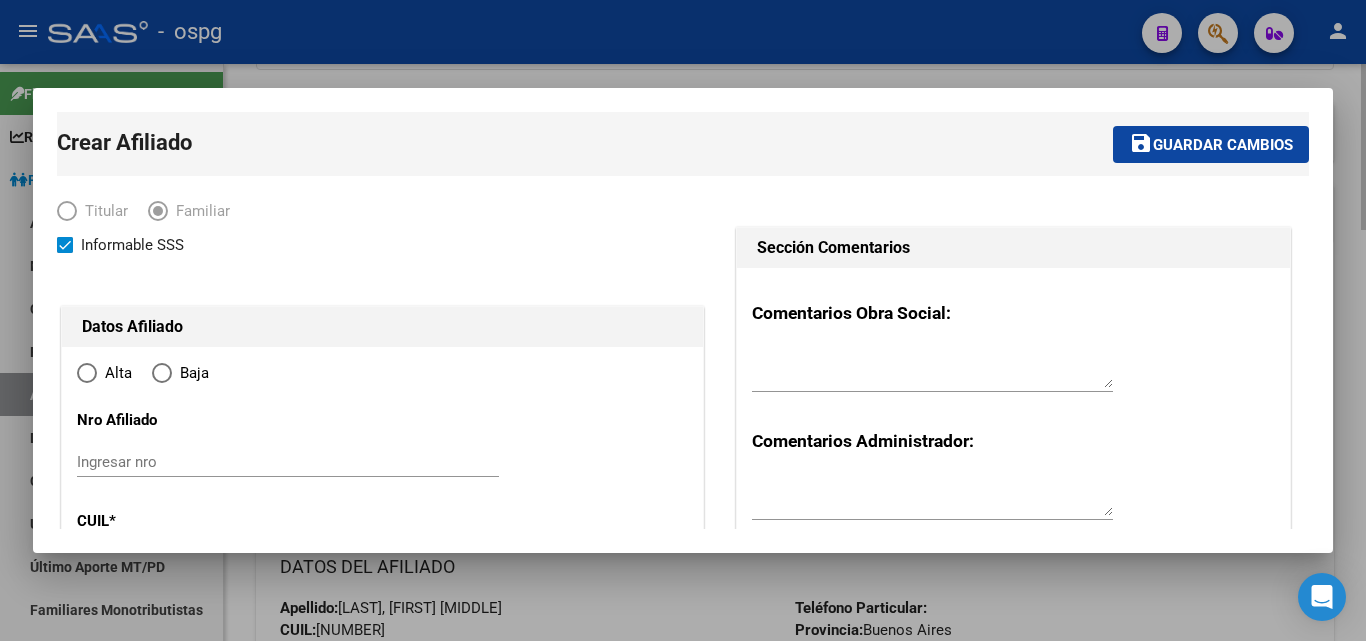 type on "VILLA LUZURIAGA" 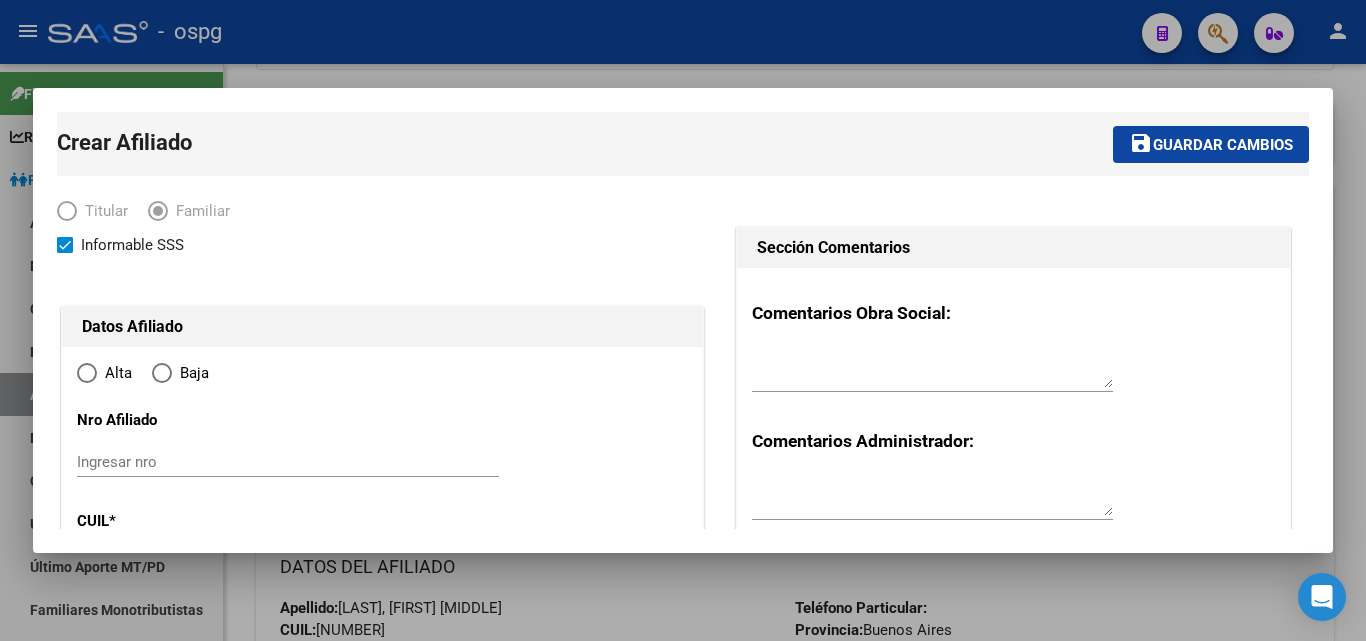 radio on "true" 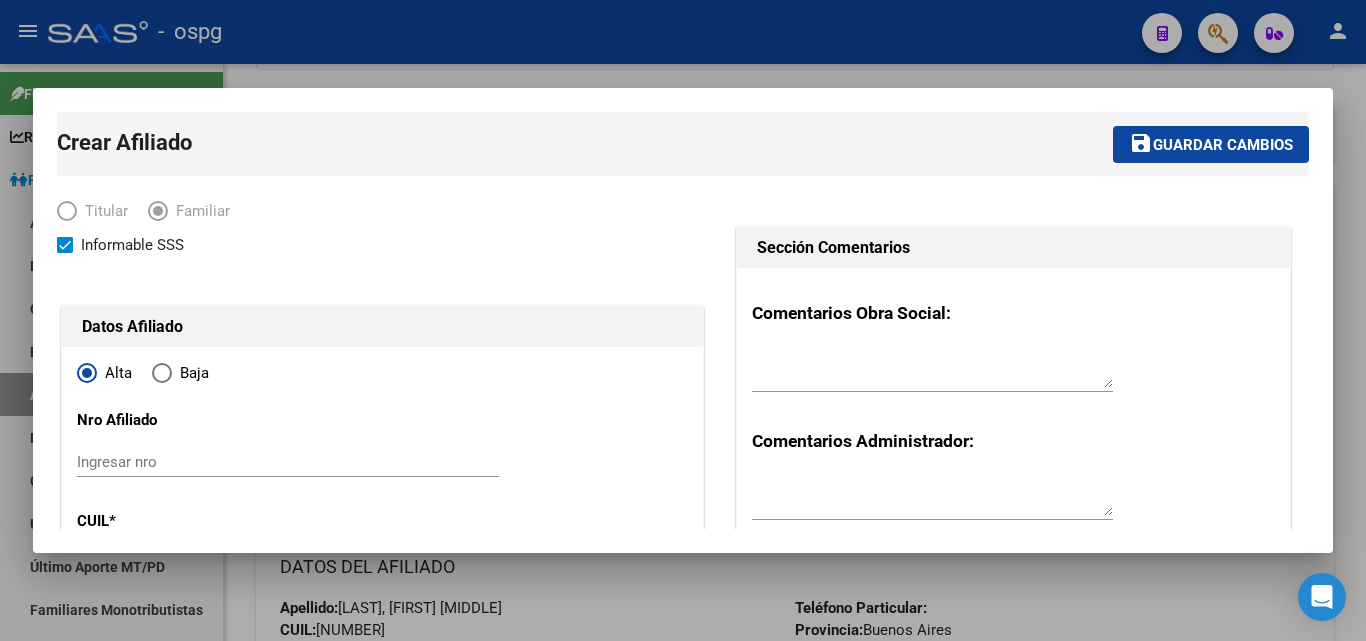 type on "[NUMBER]" 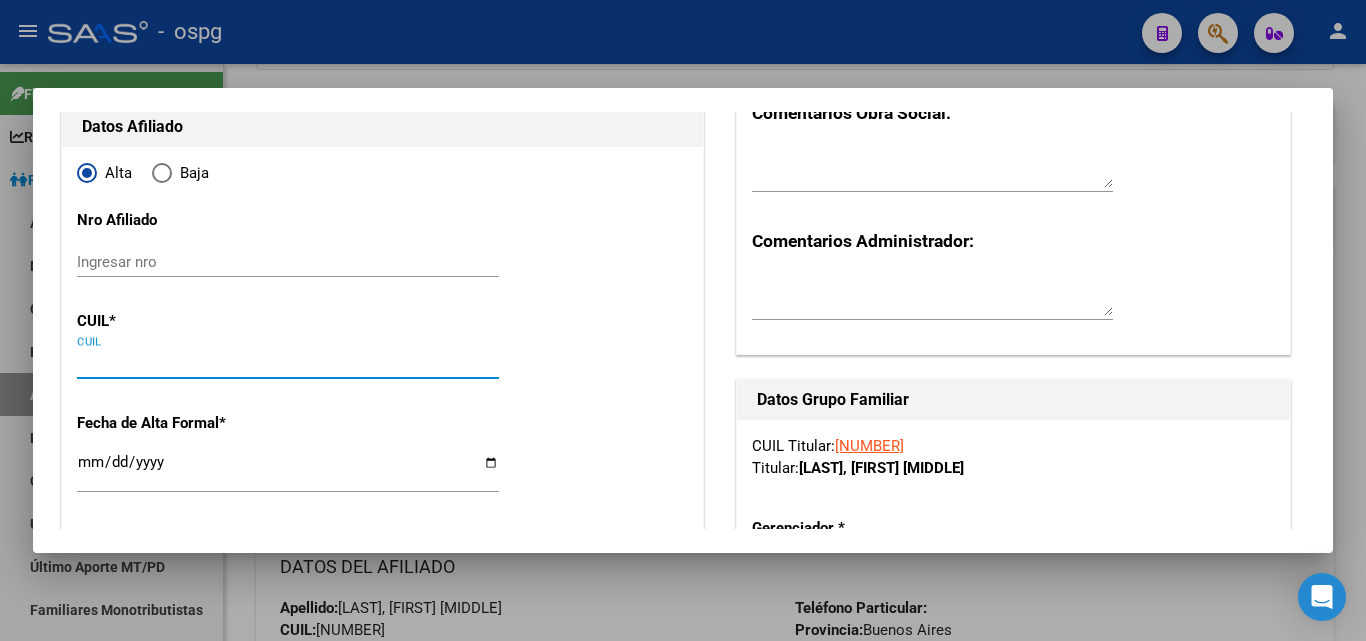 click on "CUIL" at bounding box center (288, 363) 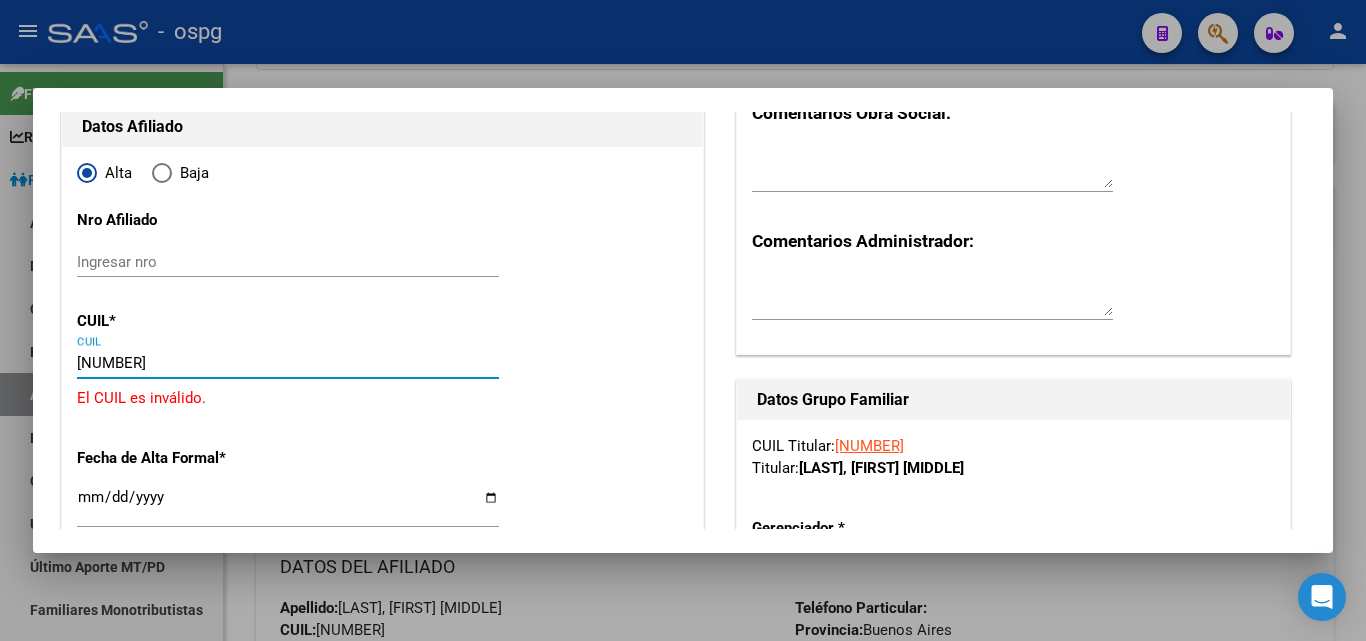 type on "[NUMBER]" 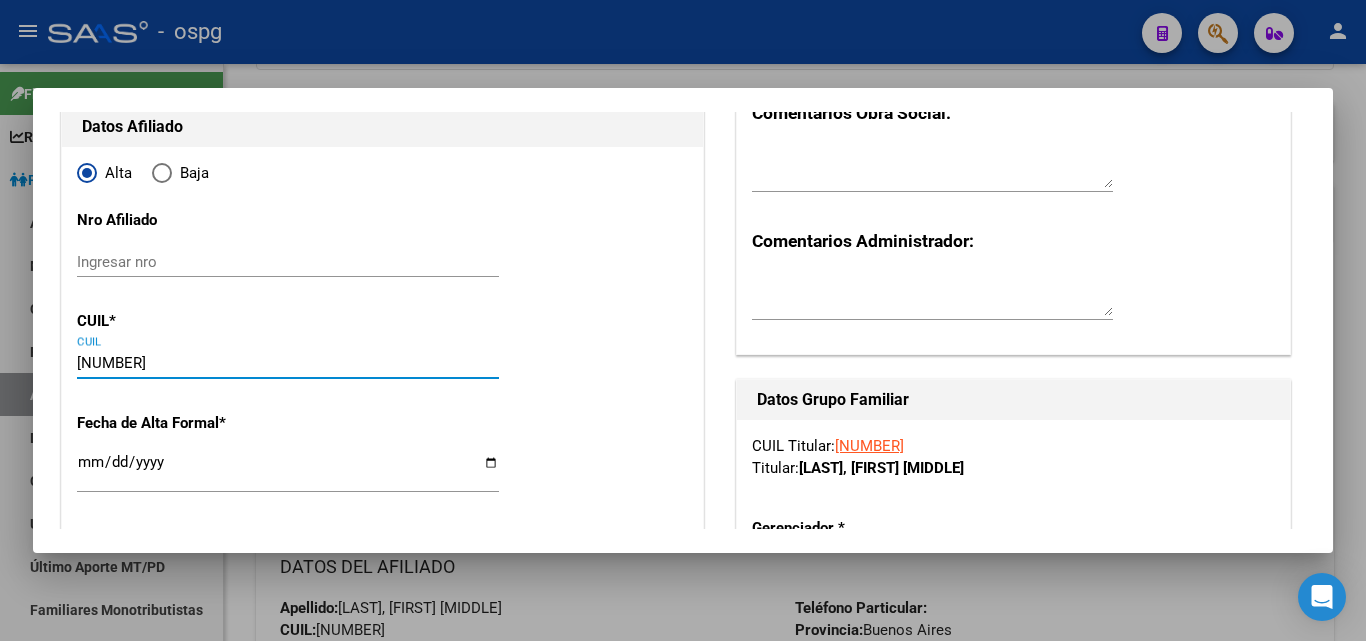 type on "[NUMBER]" 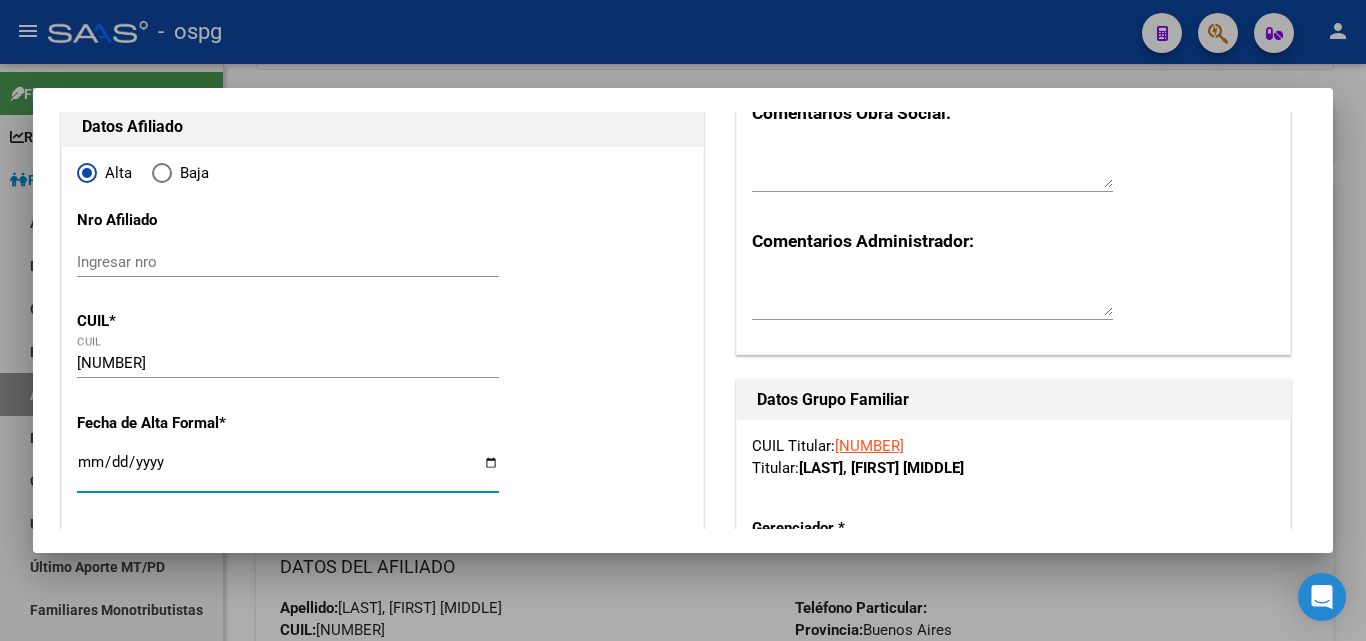 click on "Ingresar fecha" at bounding box center [288, 470] 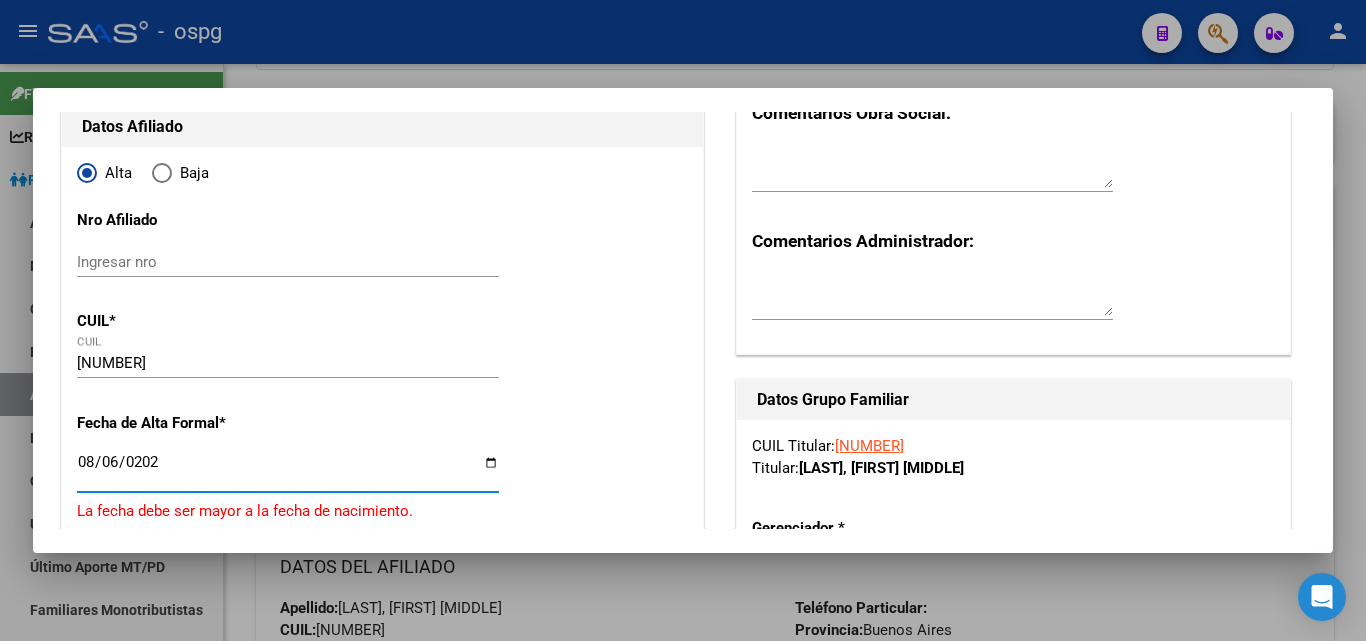 type on "2025-08-06" 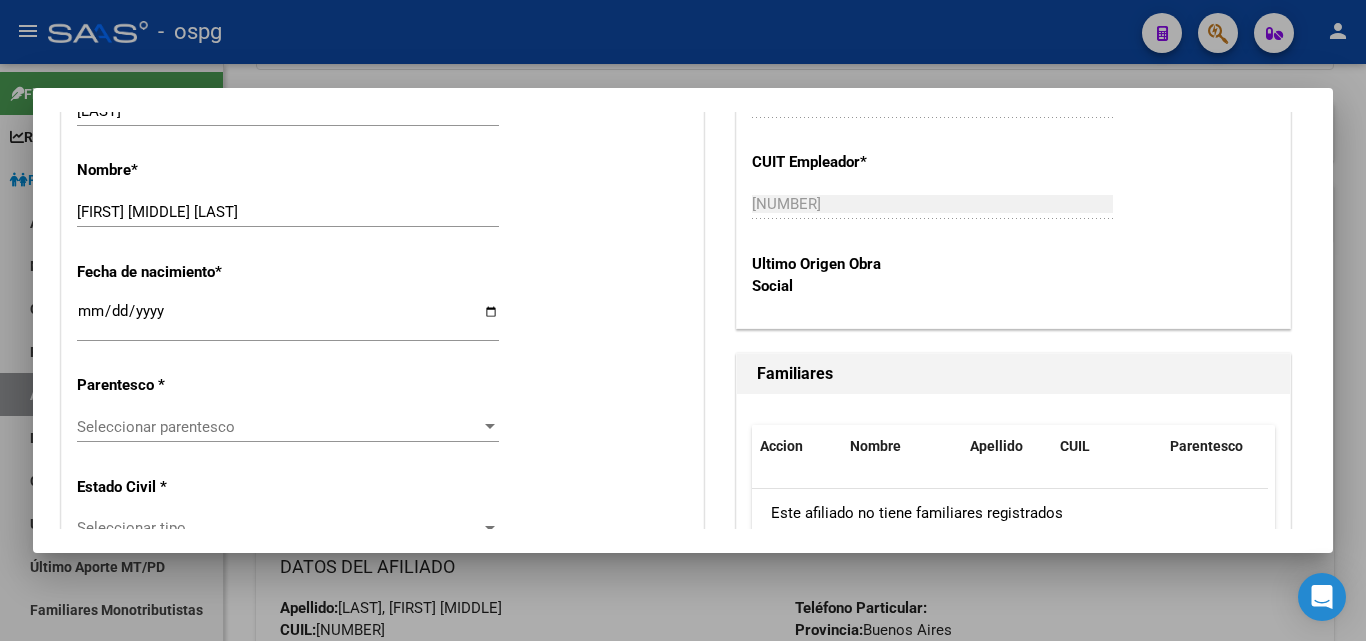 scroll, scrollTop: 1000, scrollLeft: 0, axis: vertical 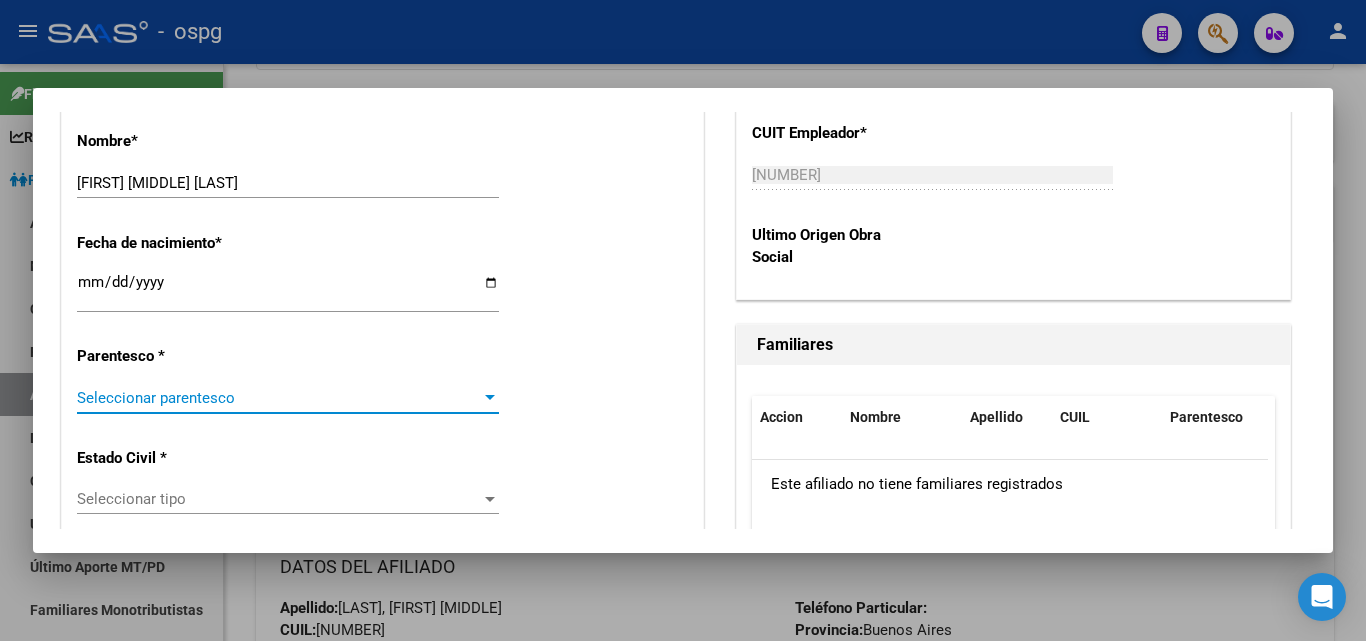 click on "Seleccionar parentesco" at bounding box center [279, 398] 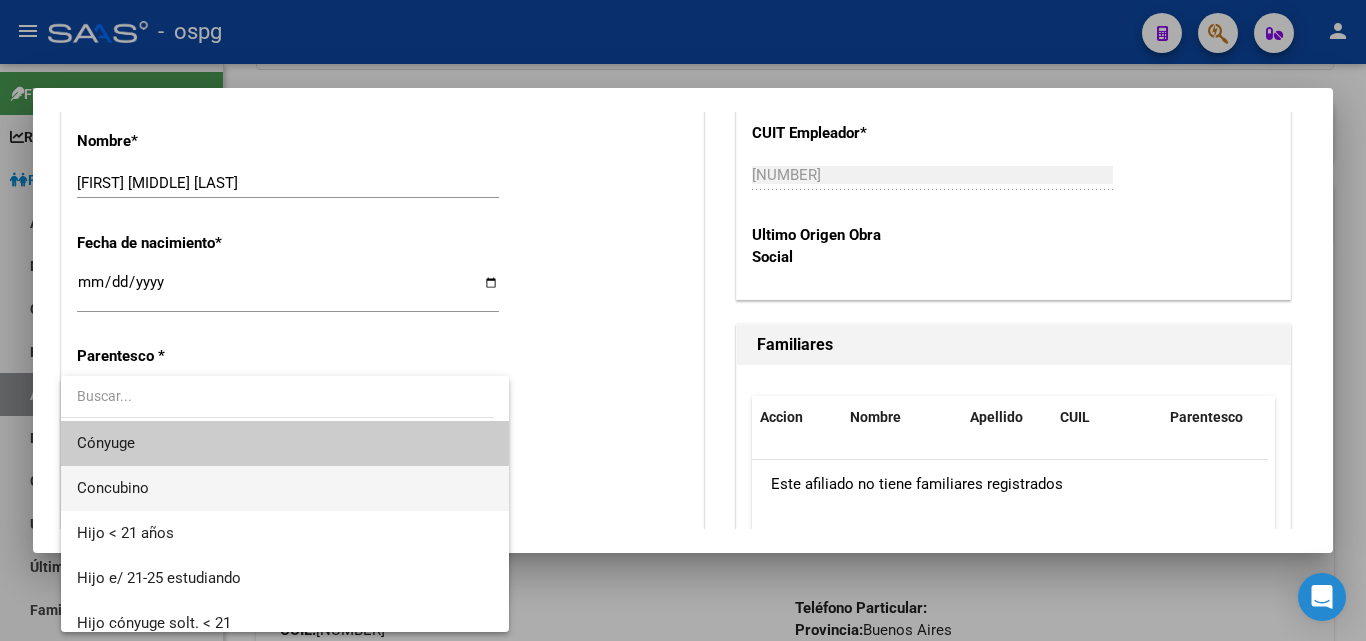 click on "Concubino" at bounding box center (285, 488) 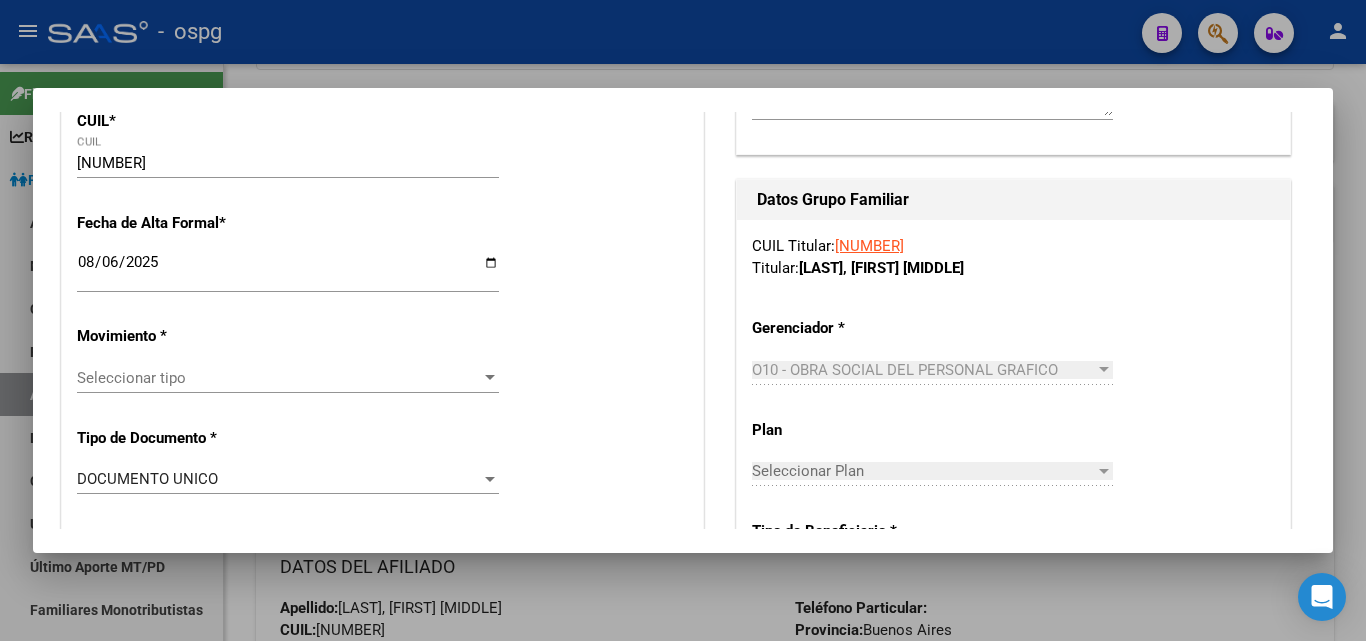 scroll, scrollTop: 0, scrollLeft: 0, axis: both 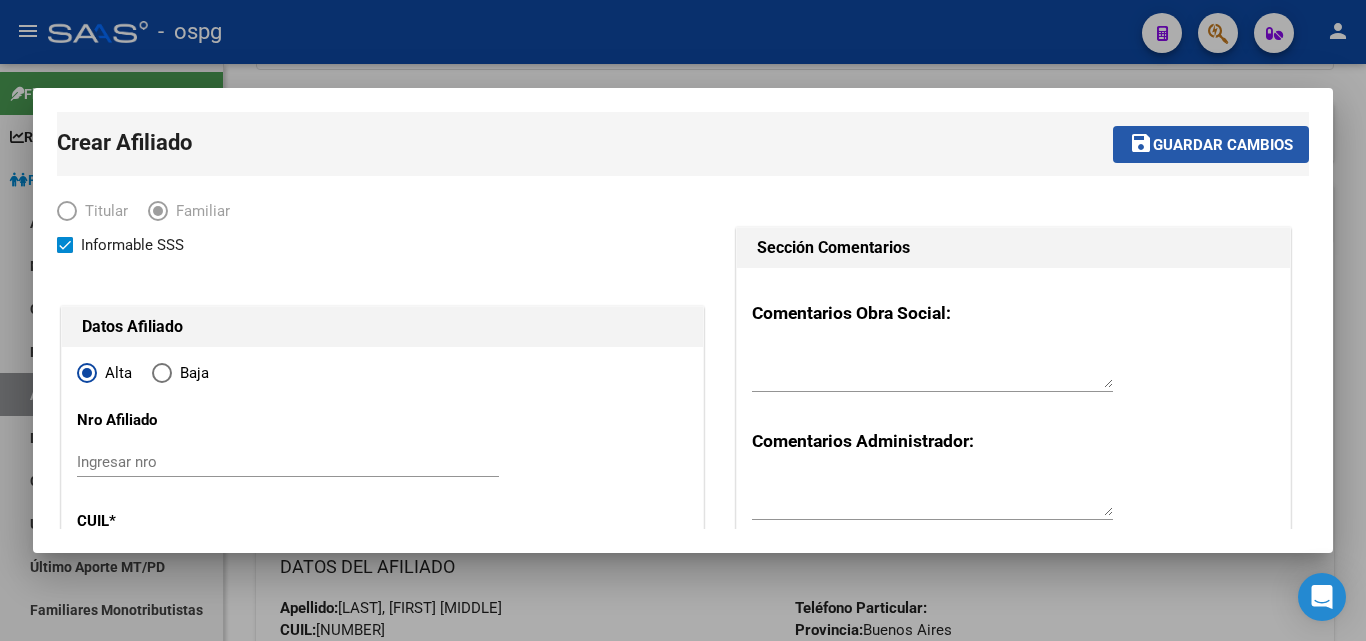 click on "Guardar cambios" at bounding box center [1223, 145] 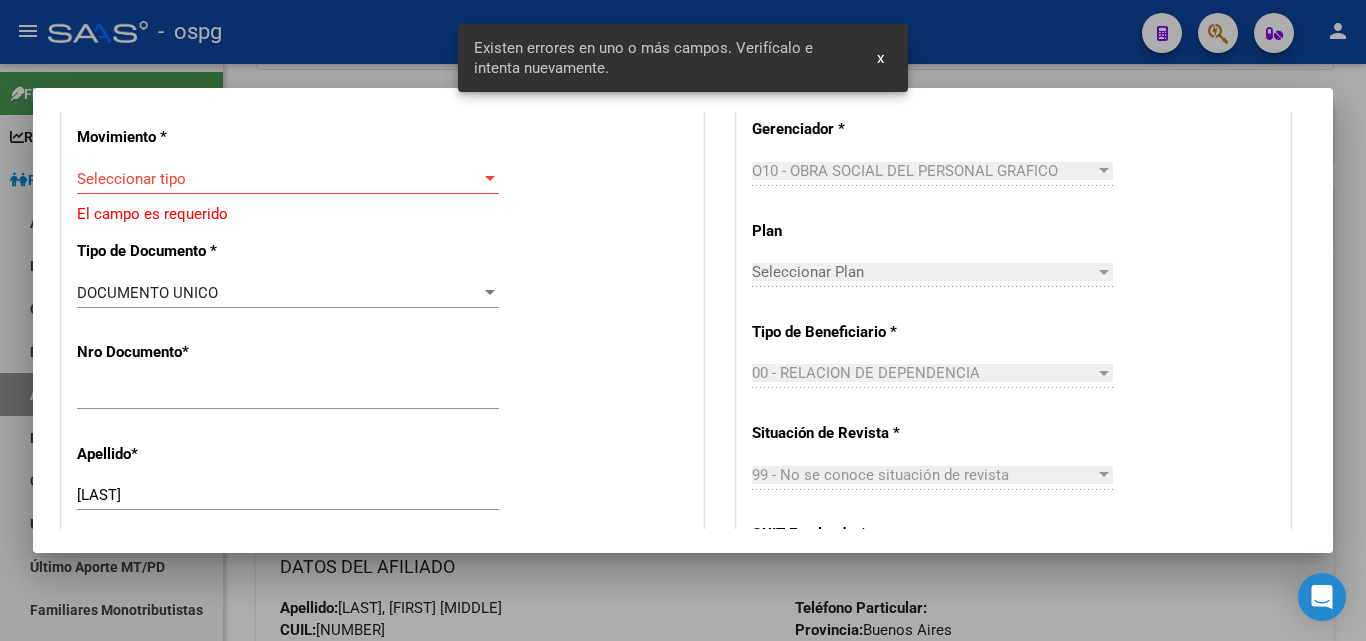 scroll, scrollTop: 600, scrollLeft: 0, axis: vertical 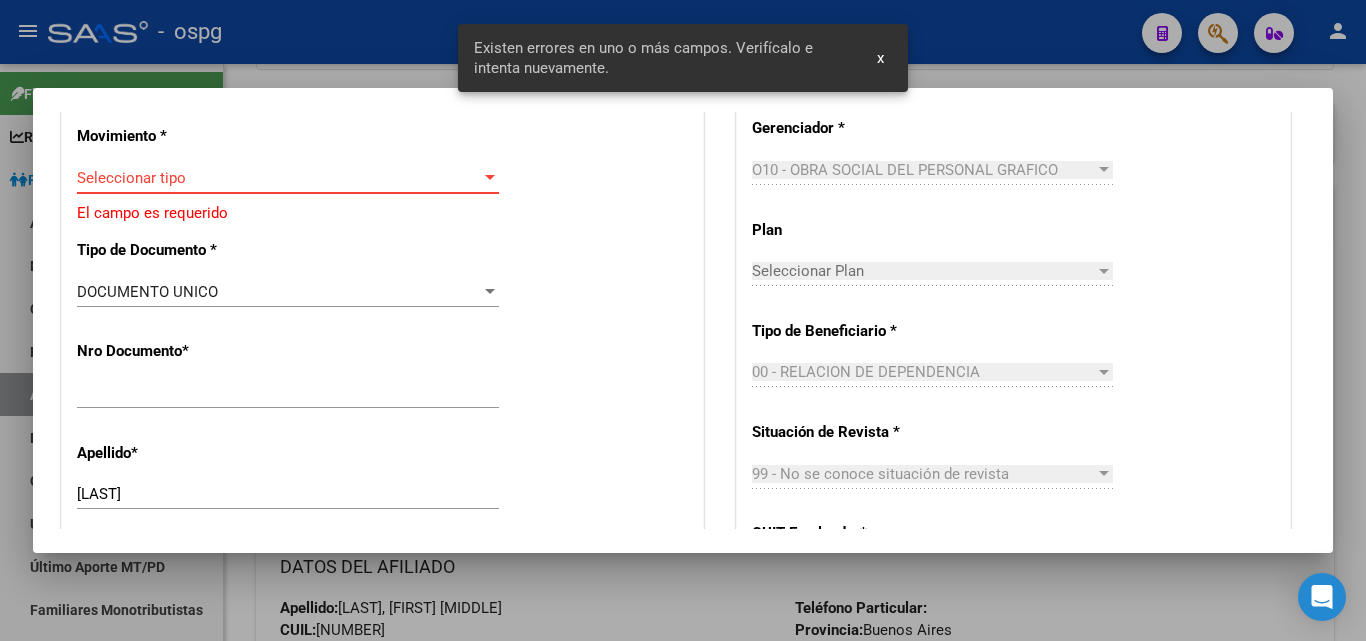 click on "Seleccionar tipo" at bounding box center [279, 178] 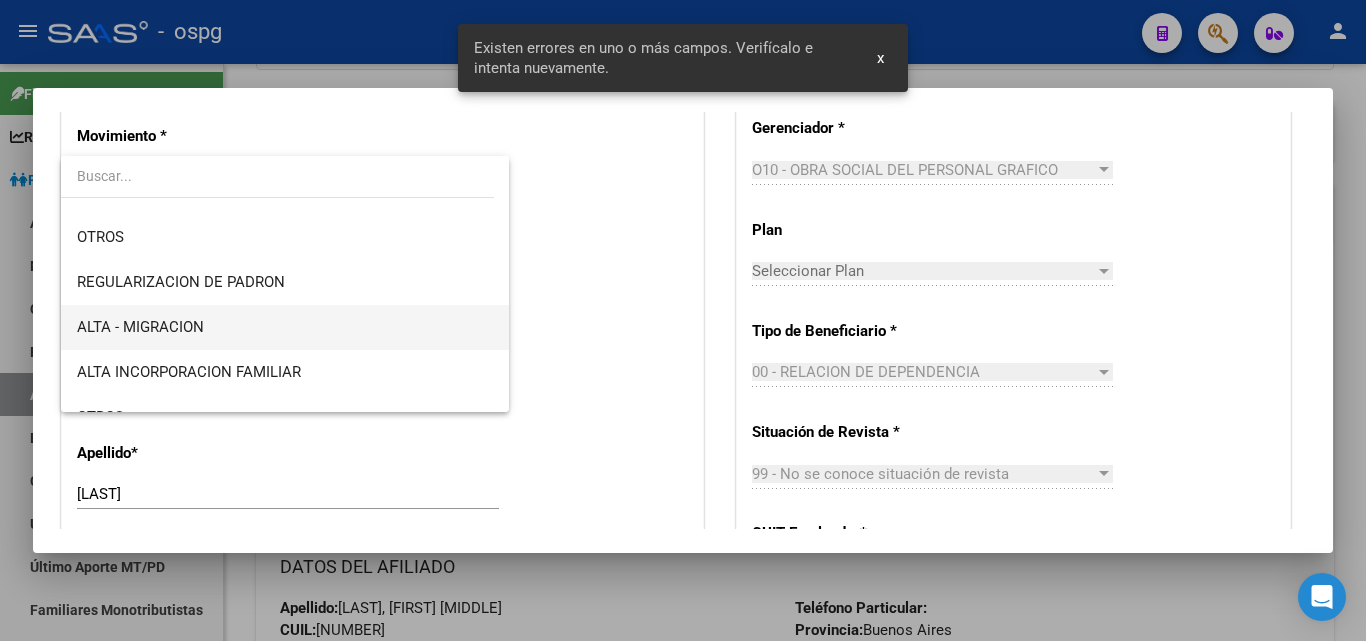 scroll, scrollTop: 200, scrollLeft: 0, axis: vertical 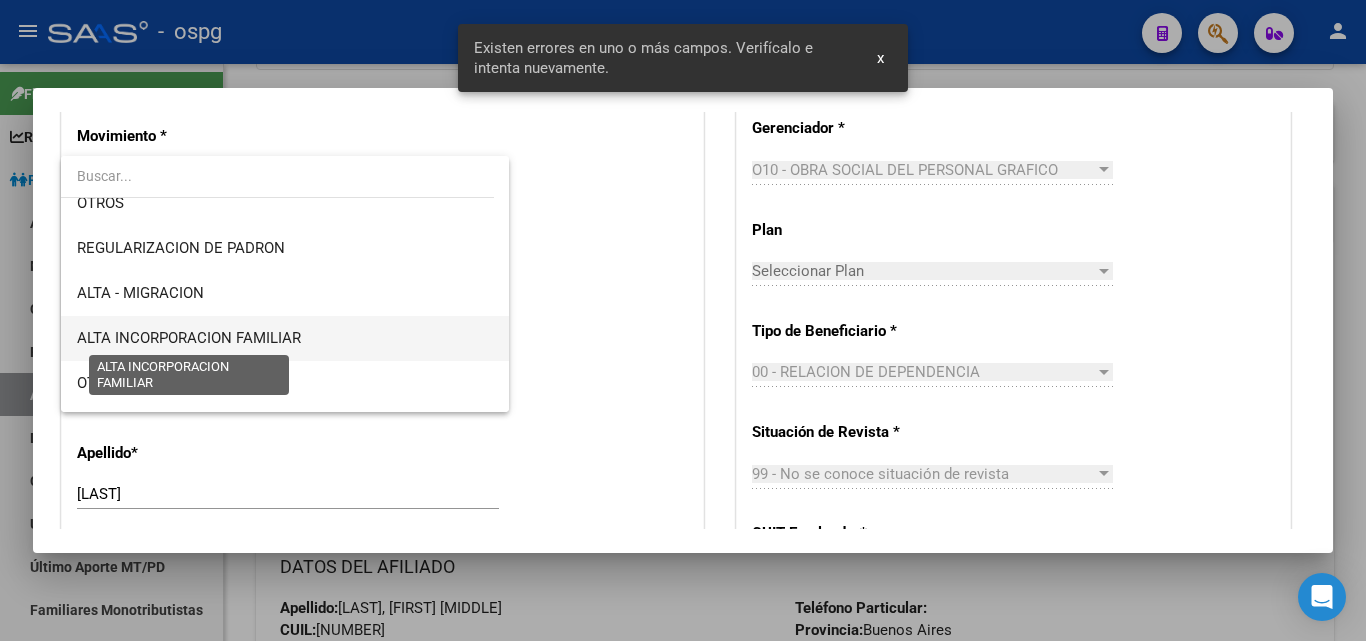 click on "ALTA INCORPORACION FAMILIAR" at bounding box center [189, 338] 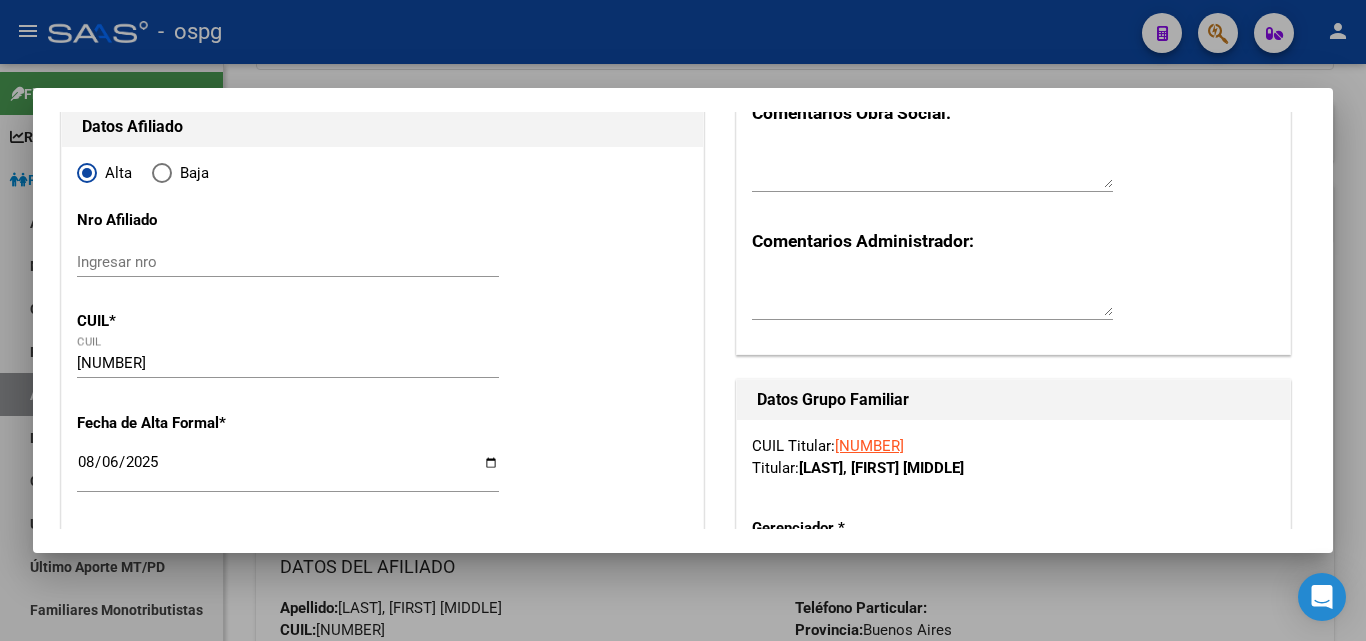 scroll, scrollTop: 0, scrollLeft: 0, axis: both 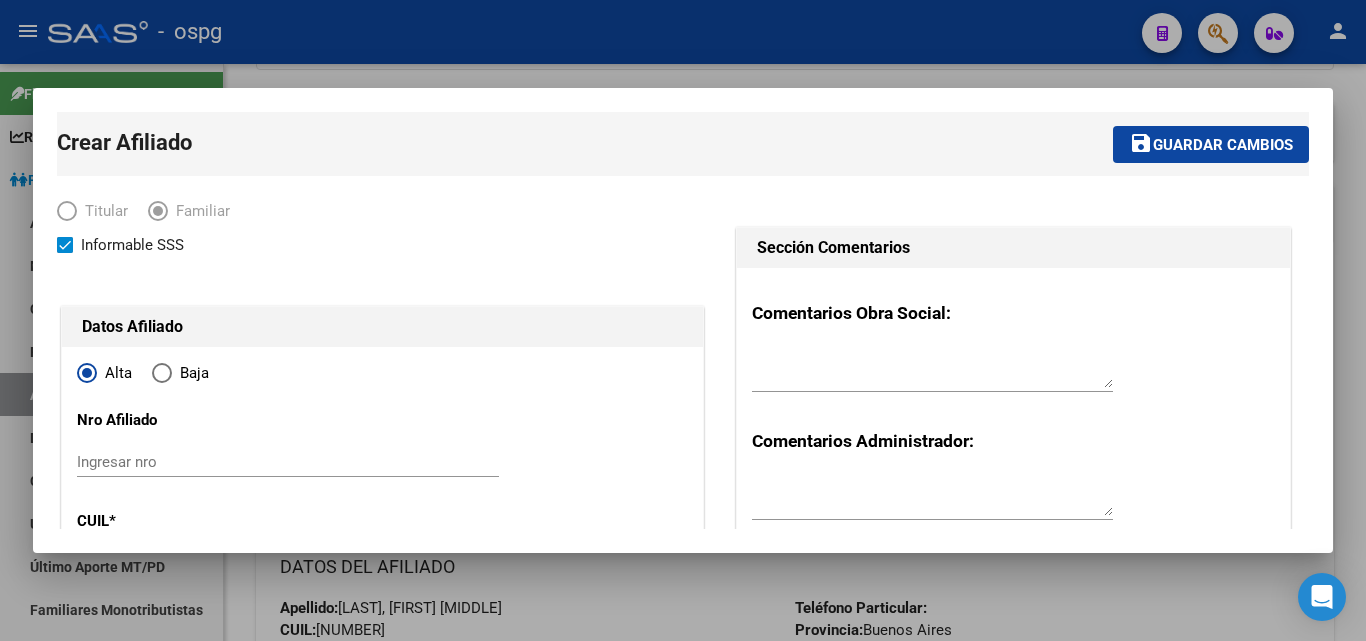 click on "Guardar cambios" at bounding box center (1223, 145) 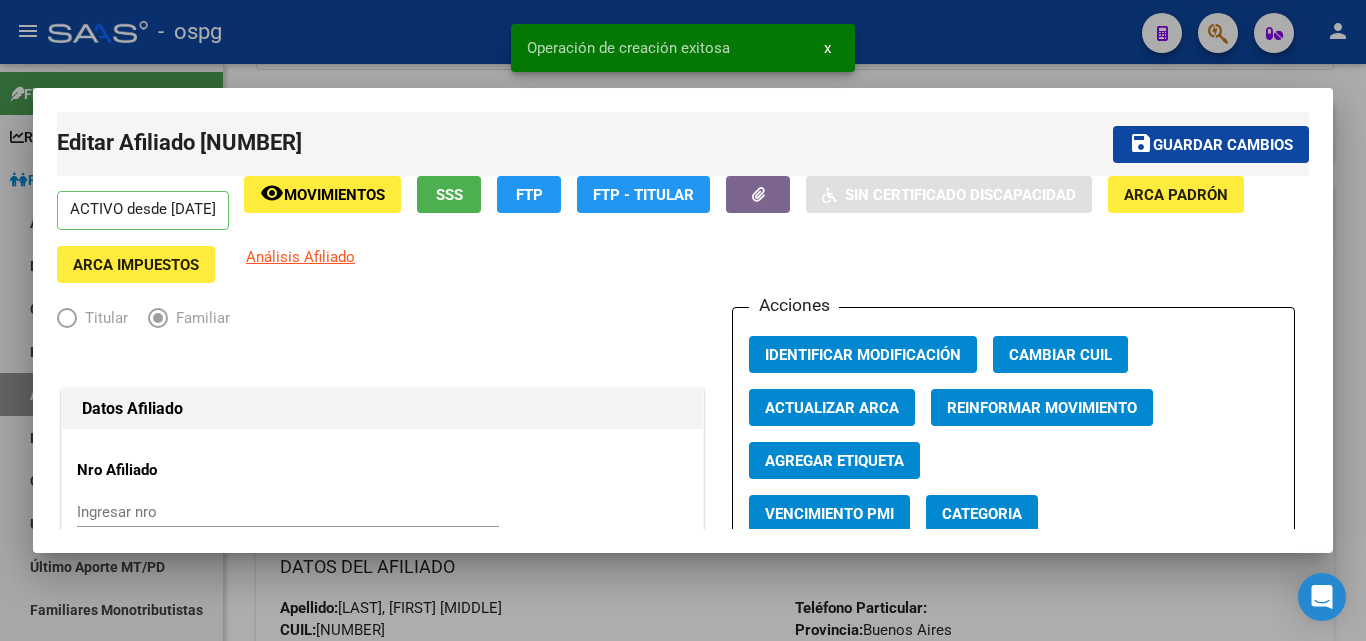 click at bounding box center (683, 320) 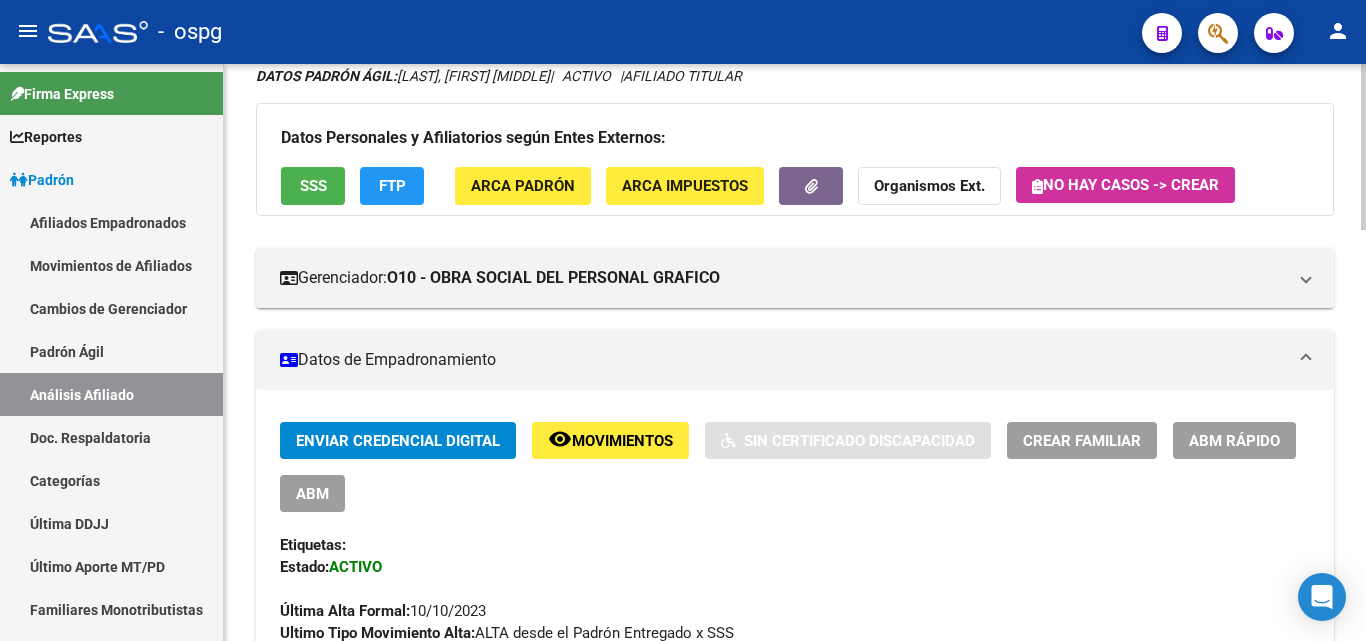 scroll, scrollTop: 0, scrollLeft: 0, axis: both 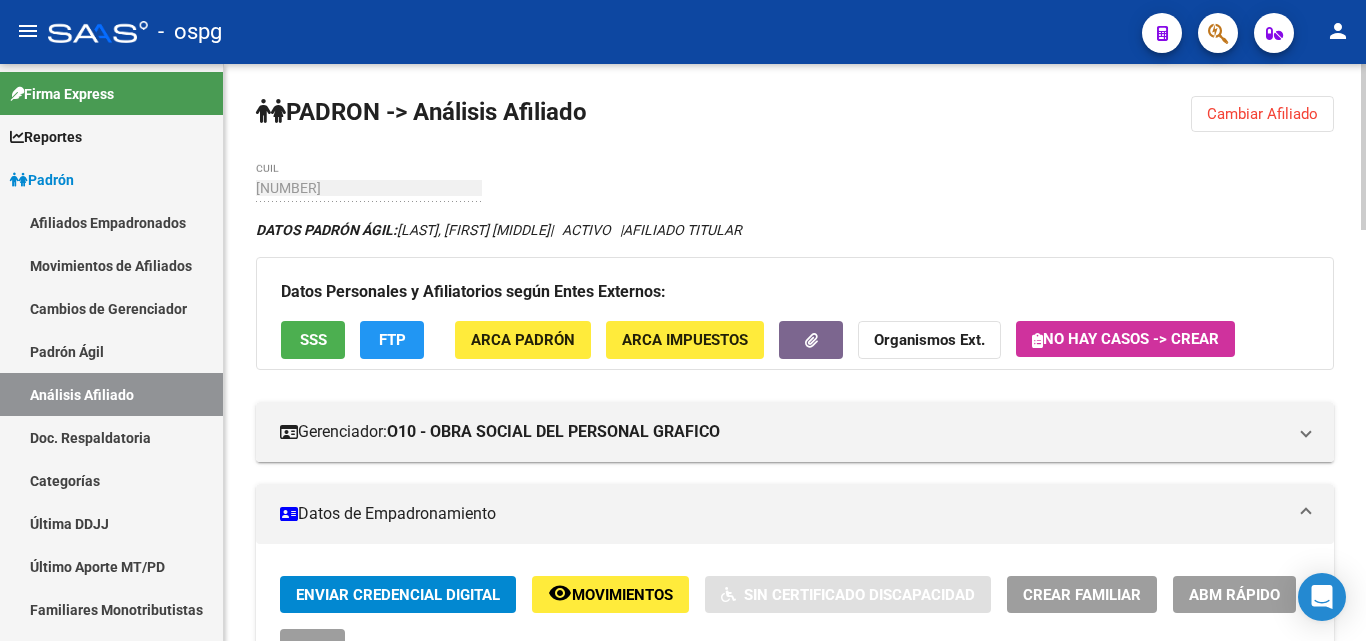 click on "Cambiar Afiliado" 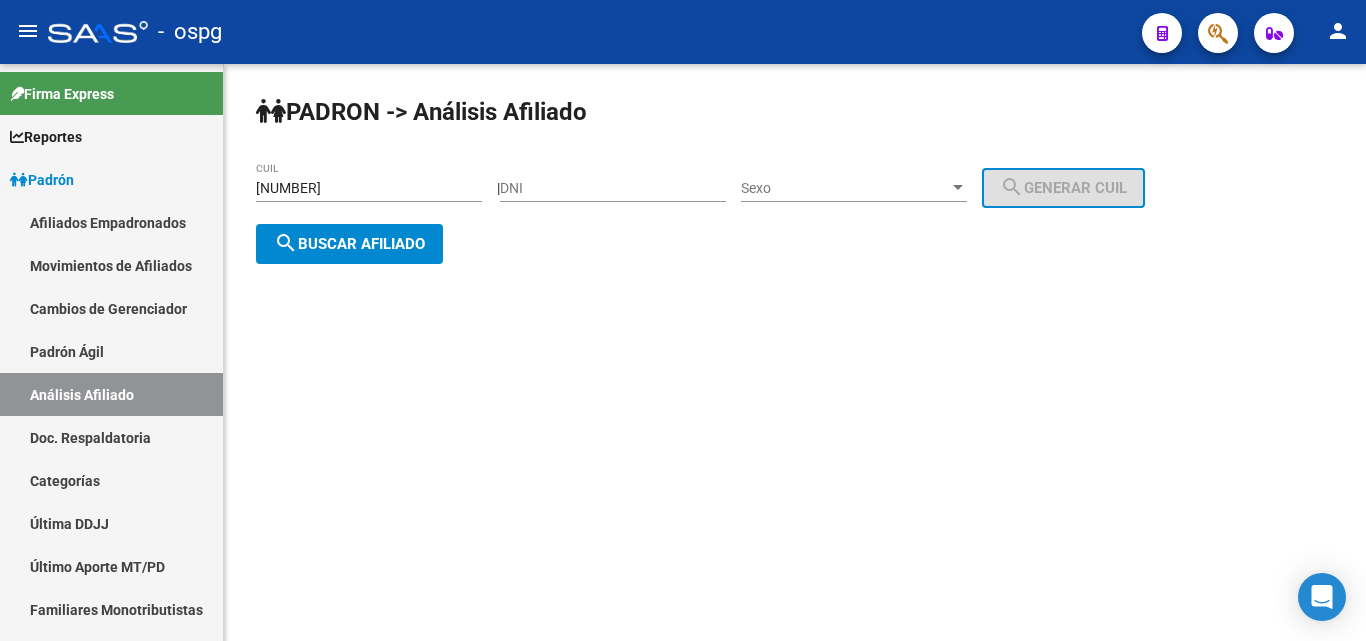 click on "search  Buscar afiliado" 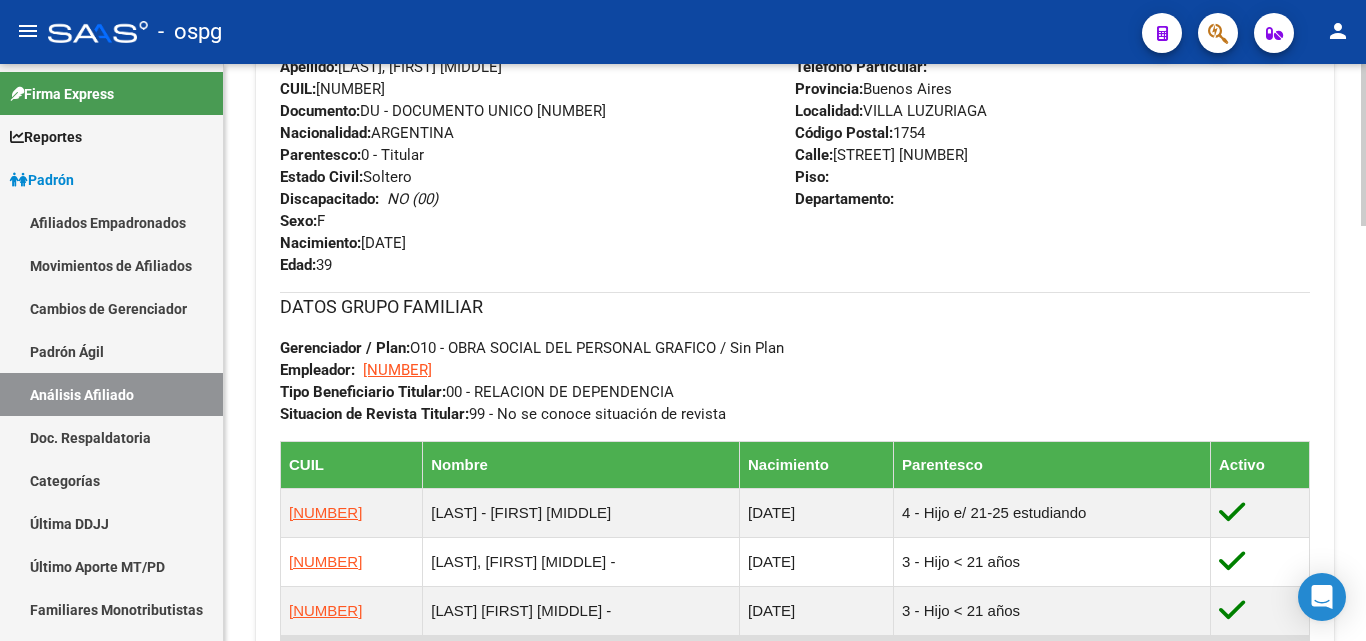 scroll, scrollTop: 1100, scrollLeft: 0, axis: vertical 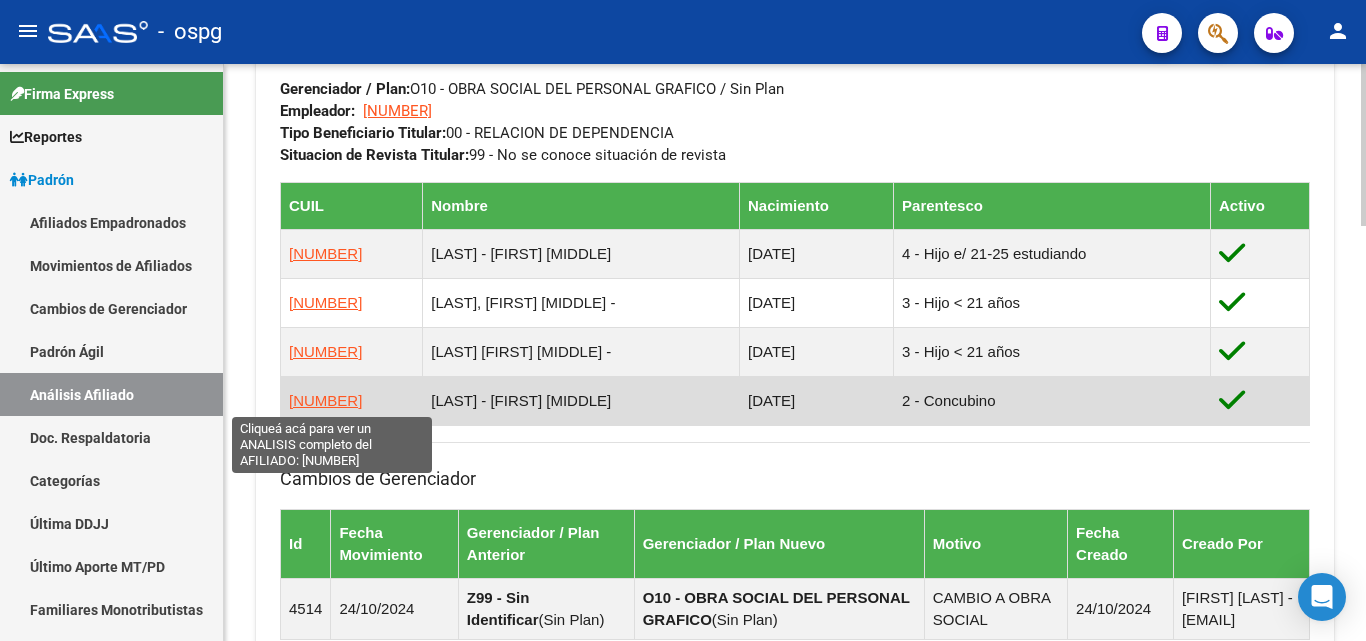 click on "[NUMBER]" at bounding box center (325, 400) 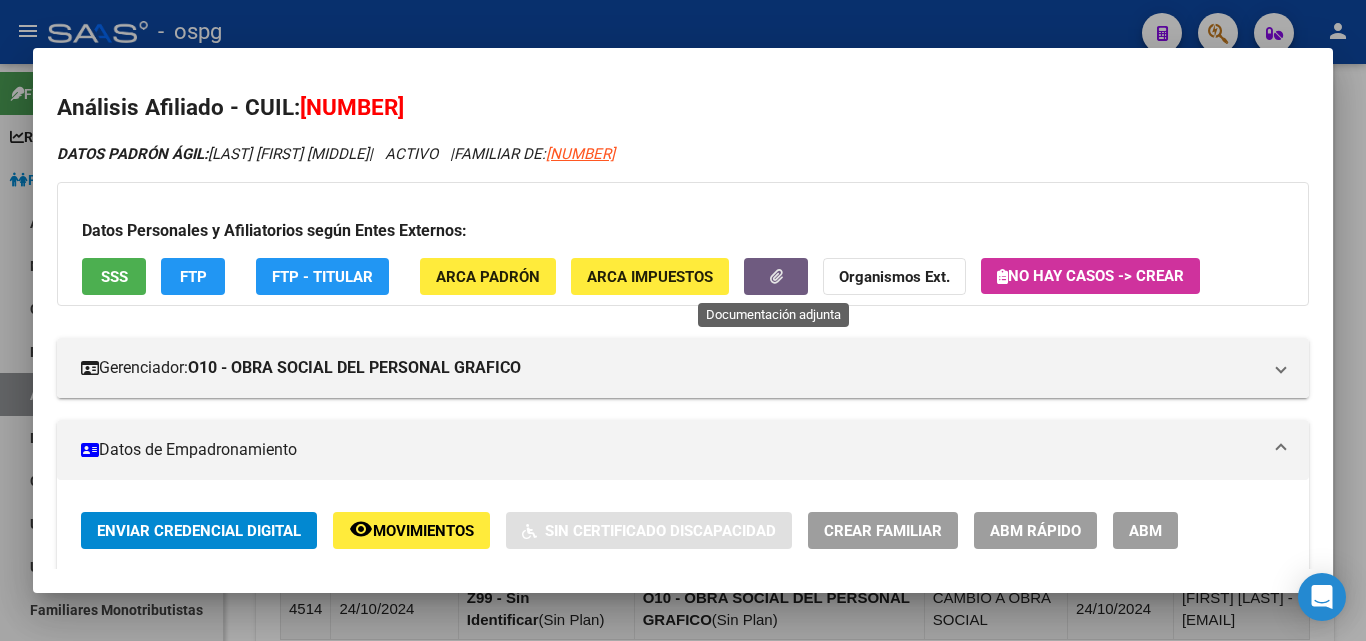 click 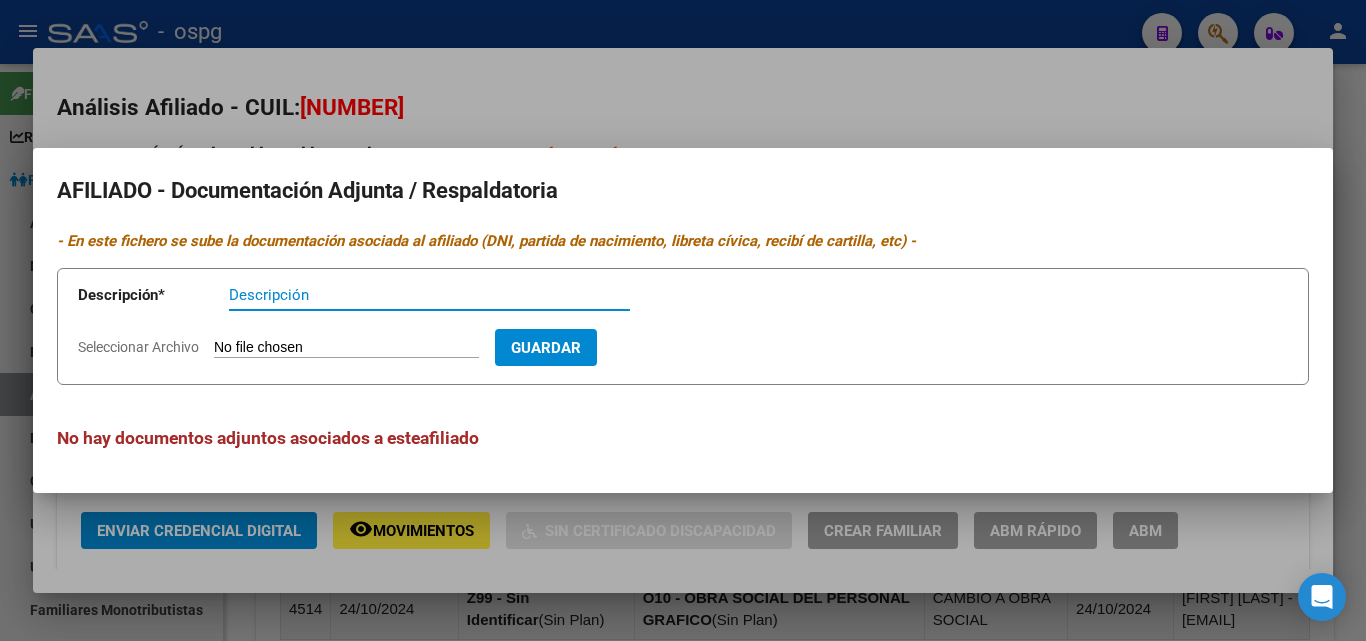 click on "Descripción" at bounding box center [429, 295] 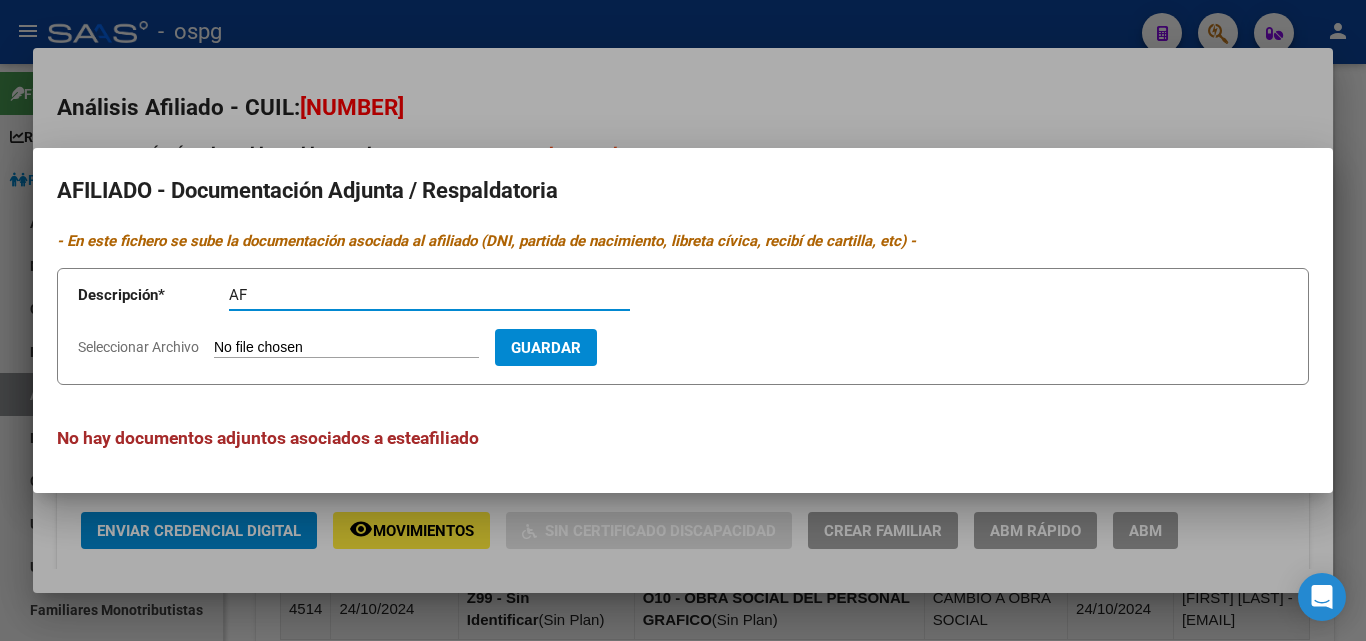 type on "AF" 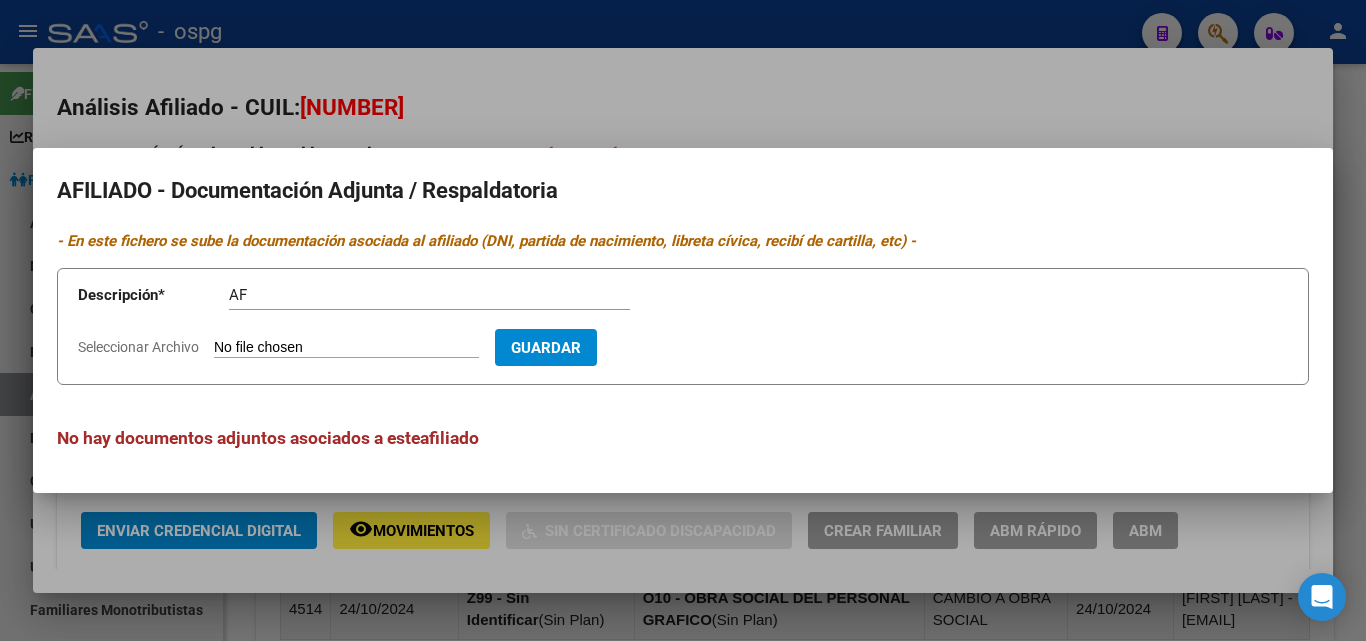 click on "Seleccionar Archivo" at bounding box center [346, 348] 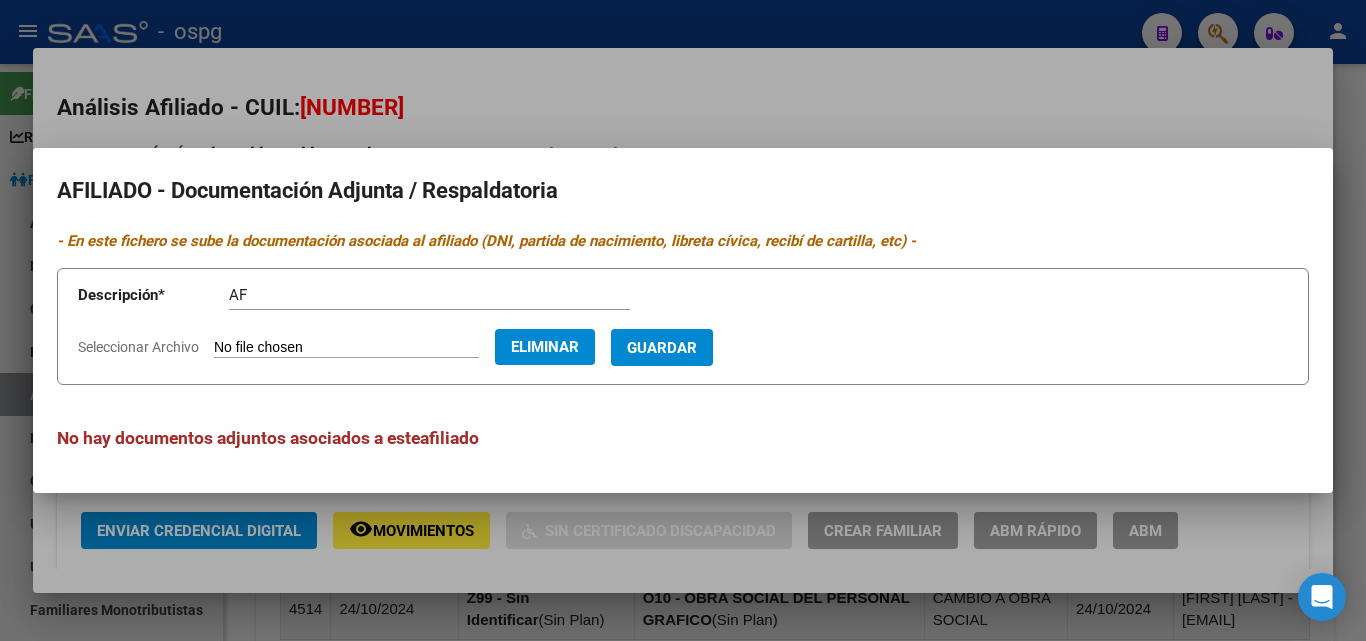 click on "Guardar" at bounding box center [662, 348] 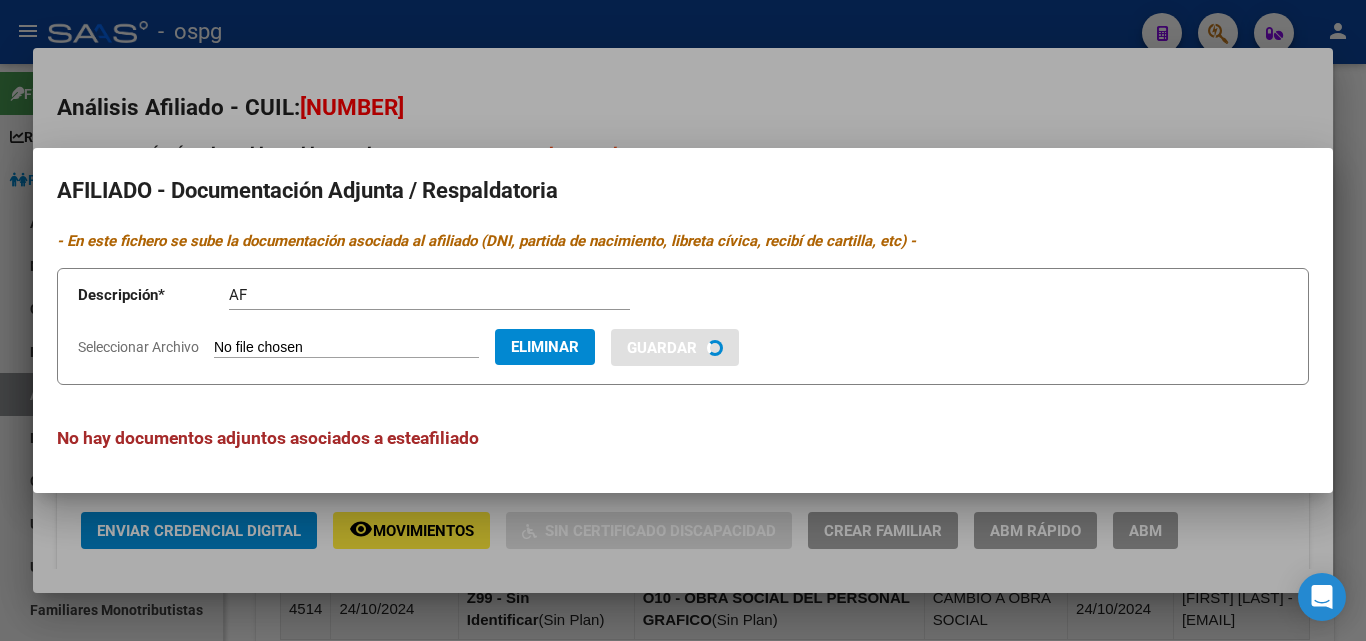 type 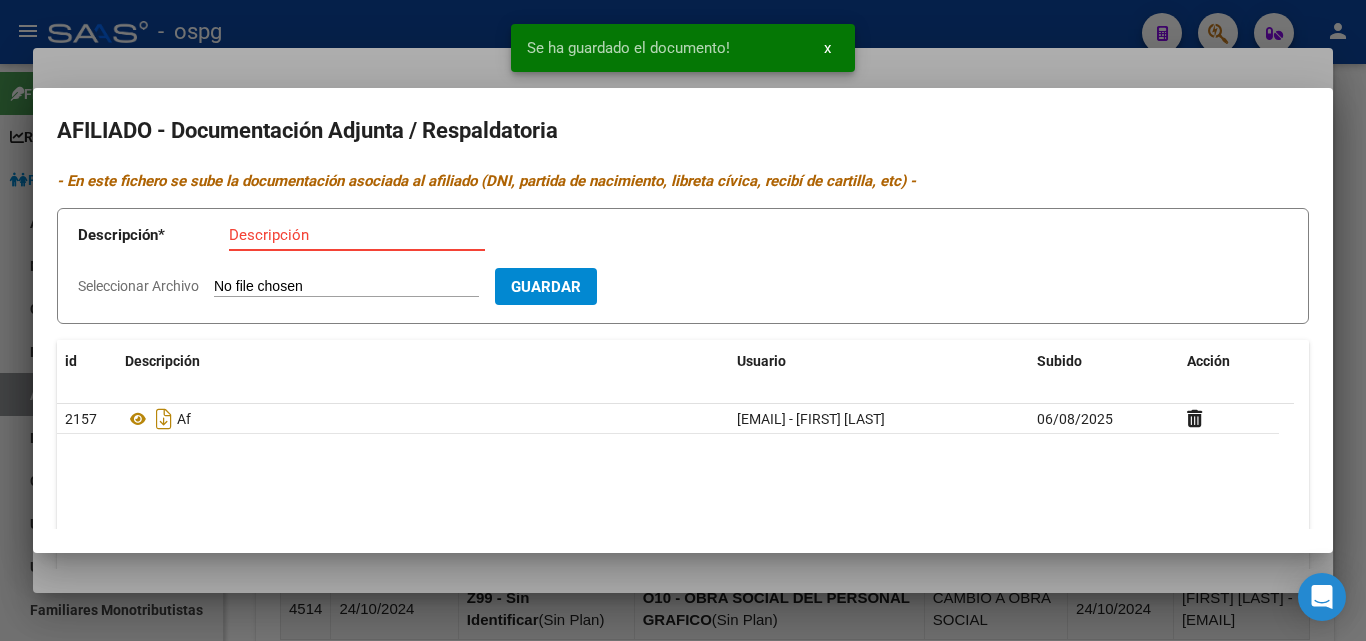 click on "Descripción" at bounding box center [357, 235] 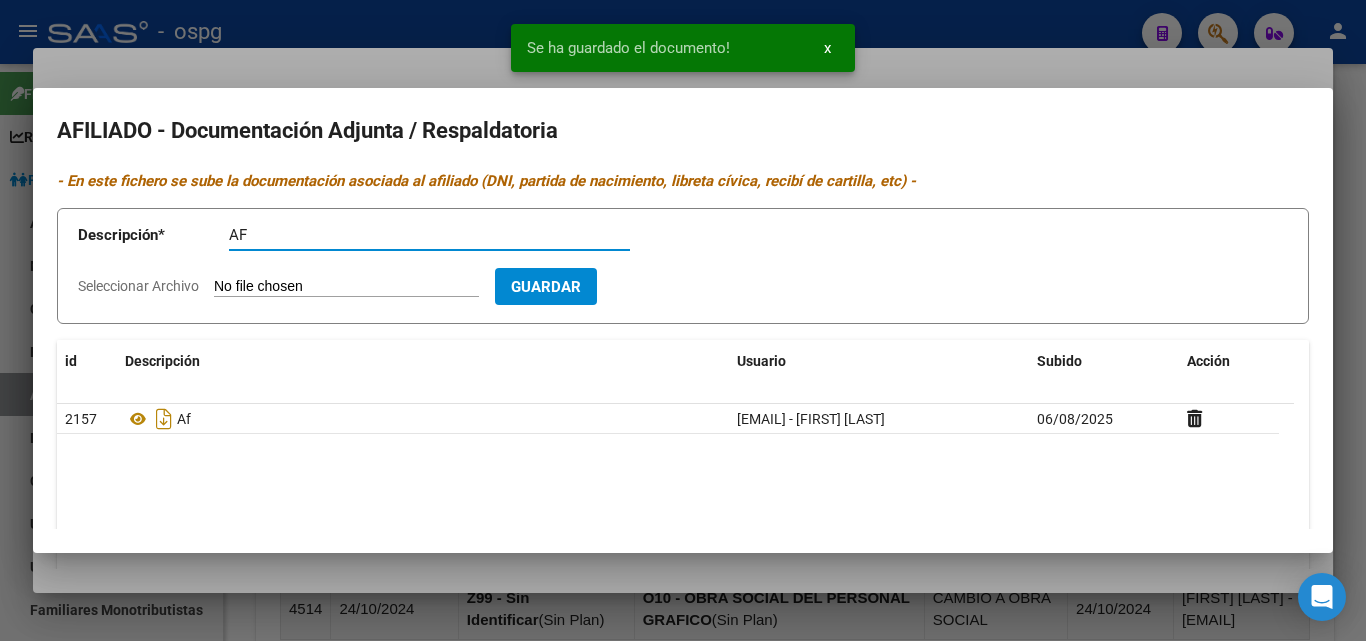 type on "AF" 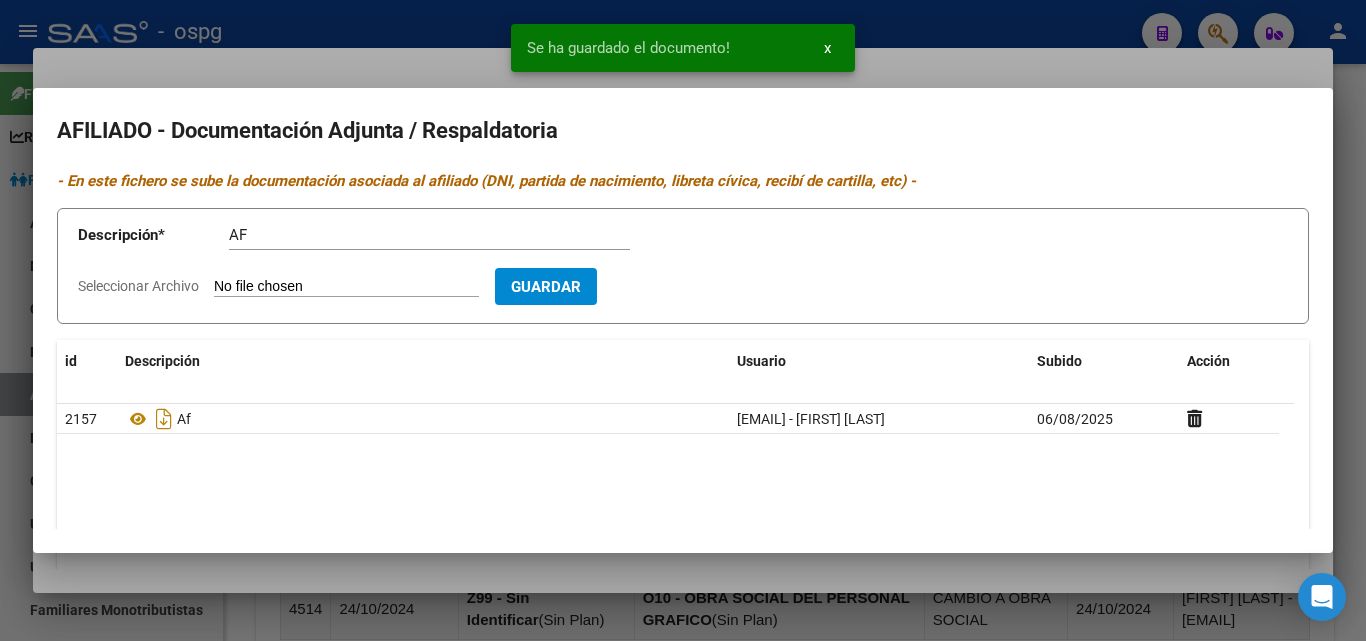click on "Seleccionar Archivo" at bounding box center (346, 287) 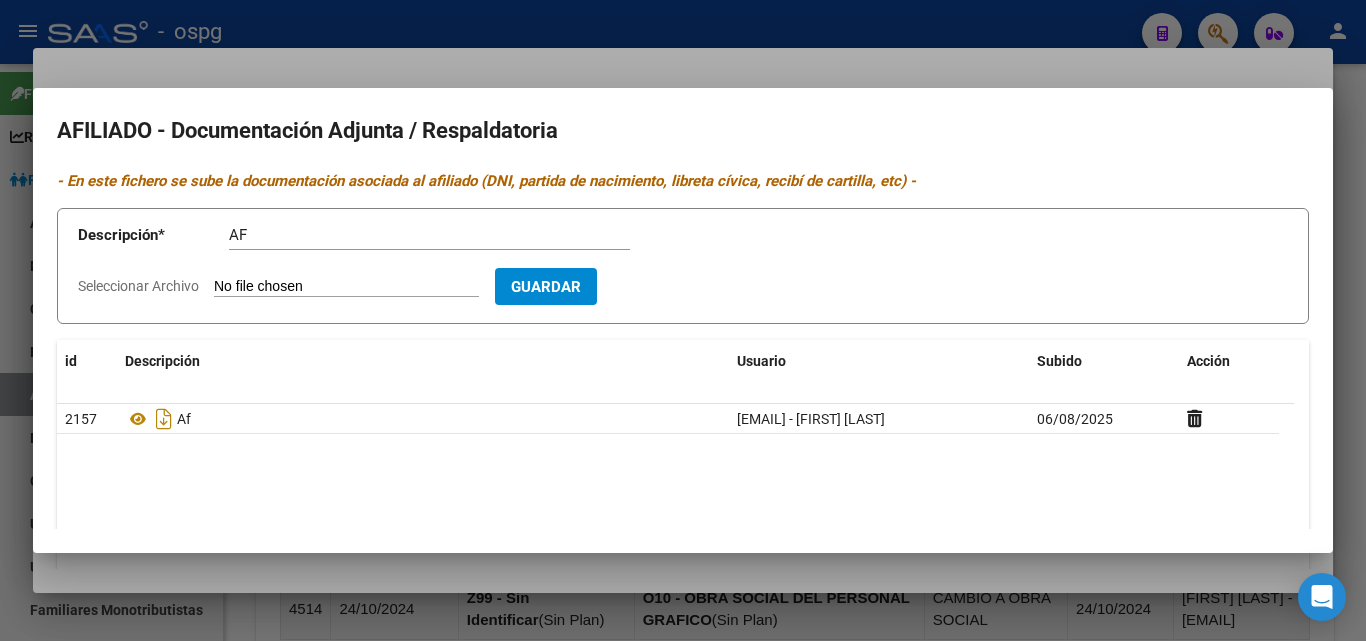type on "C:\fakepath\[NUMBER].pdf" 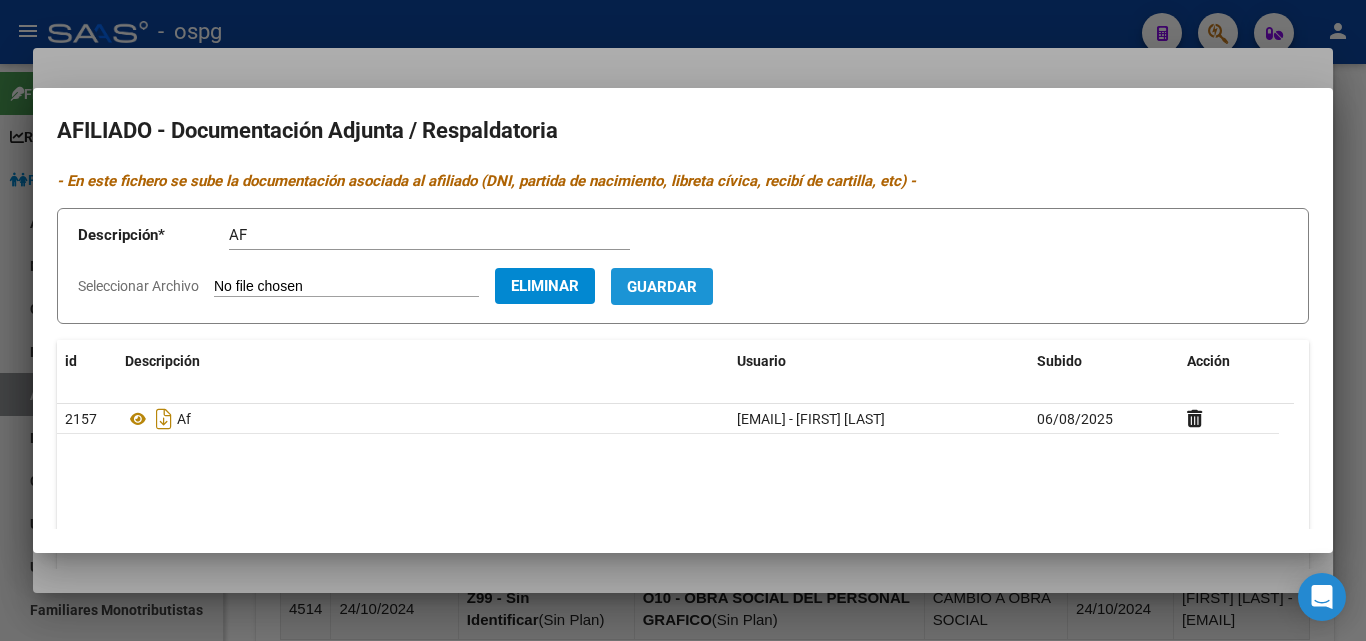 click on "Guardar" at bounding box center (662, 287) 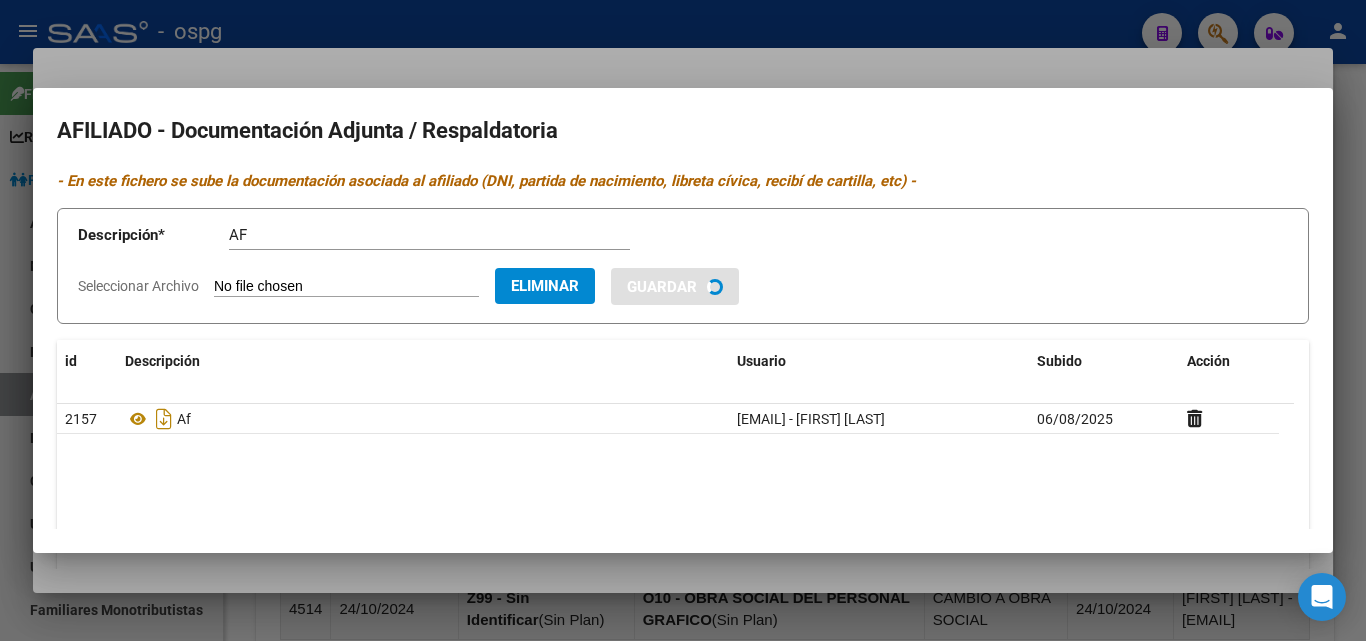 type 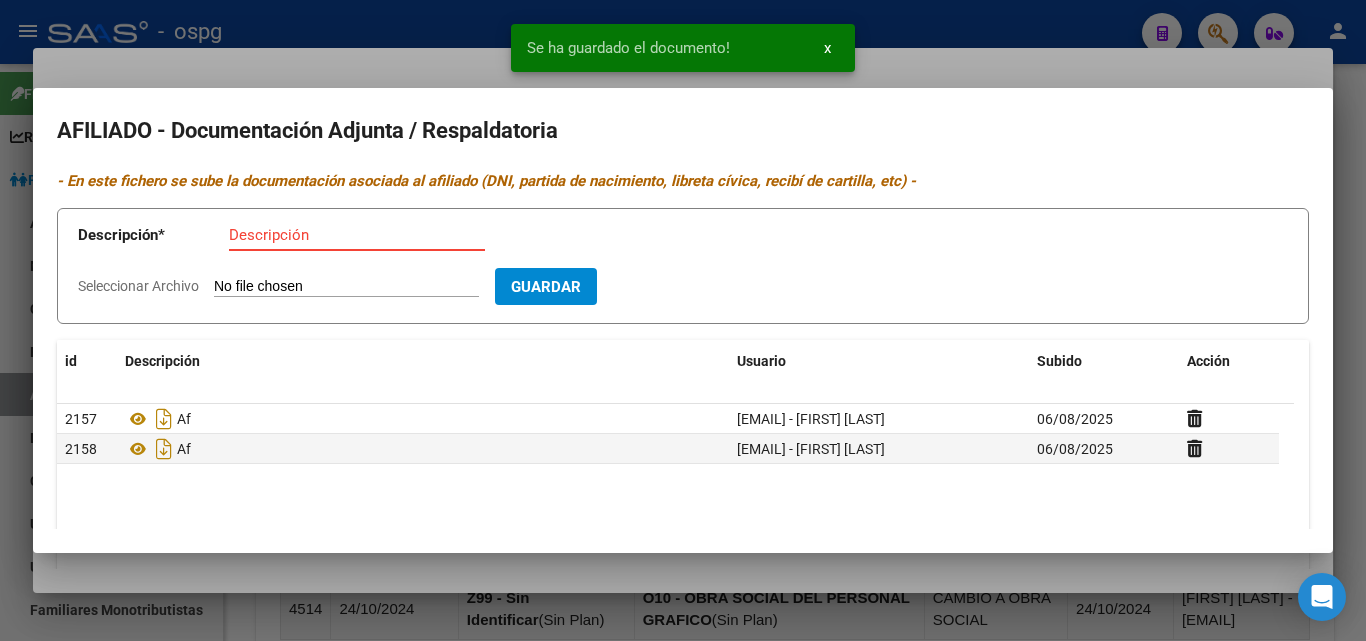 click on "Descripción" at bounding box center [357, 235] 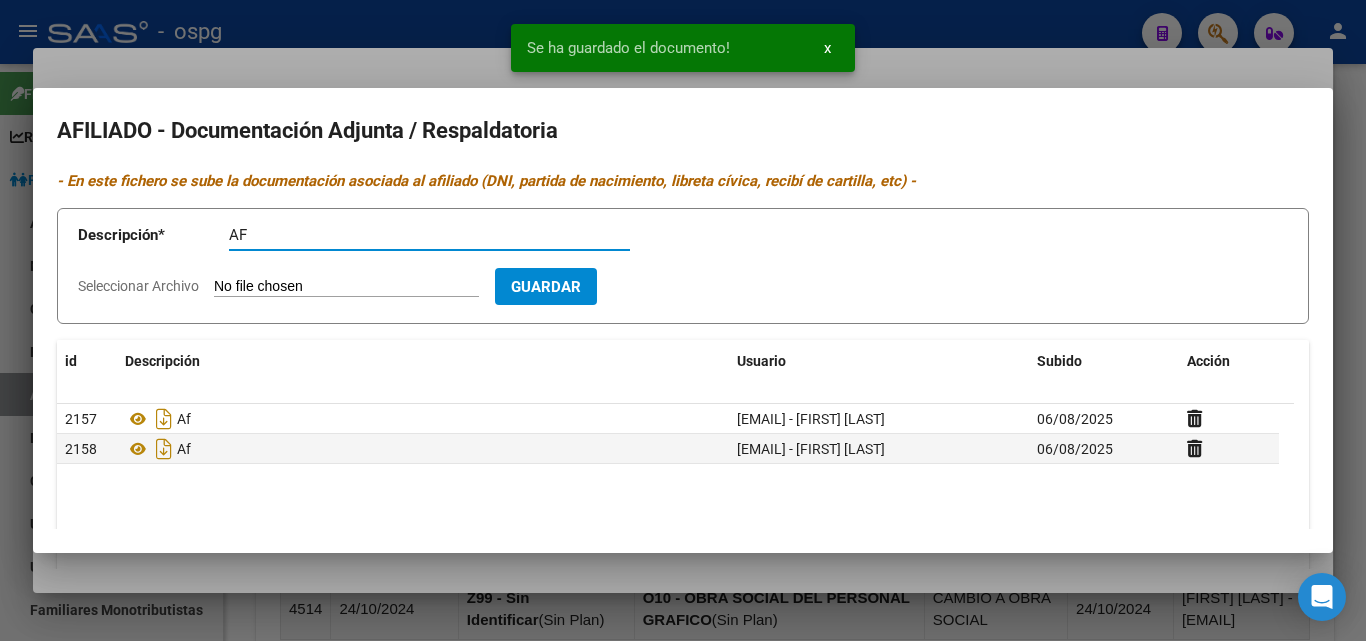 type on "AF" 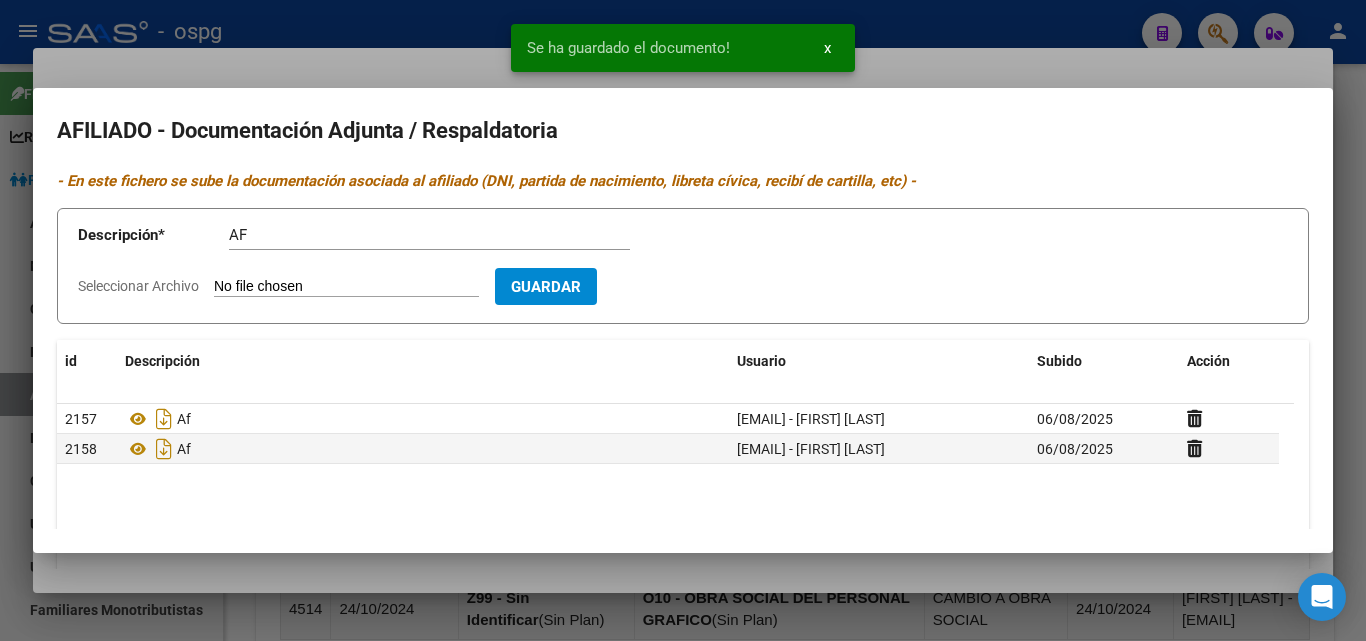 click on "Seleccionar Archivo" at bounding box center (346, 287) 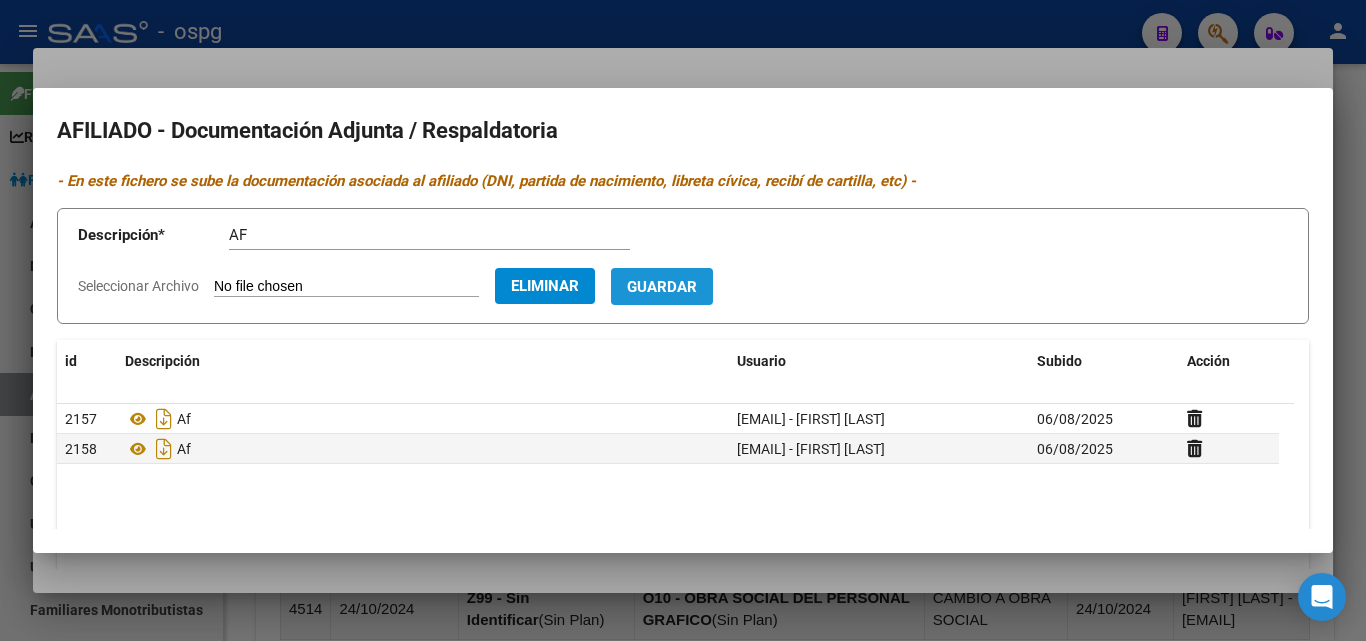 click on "Guardar" at bounding box center [662, 287] 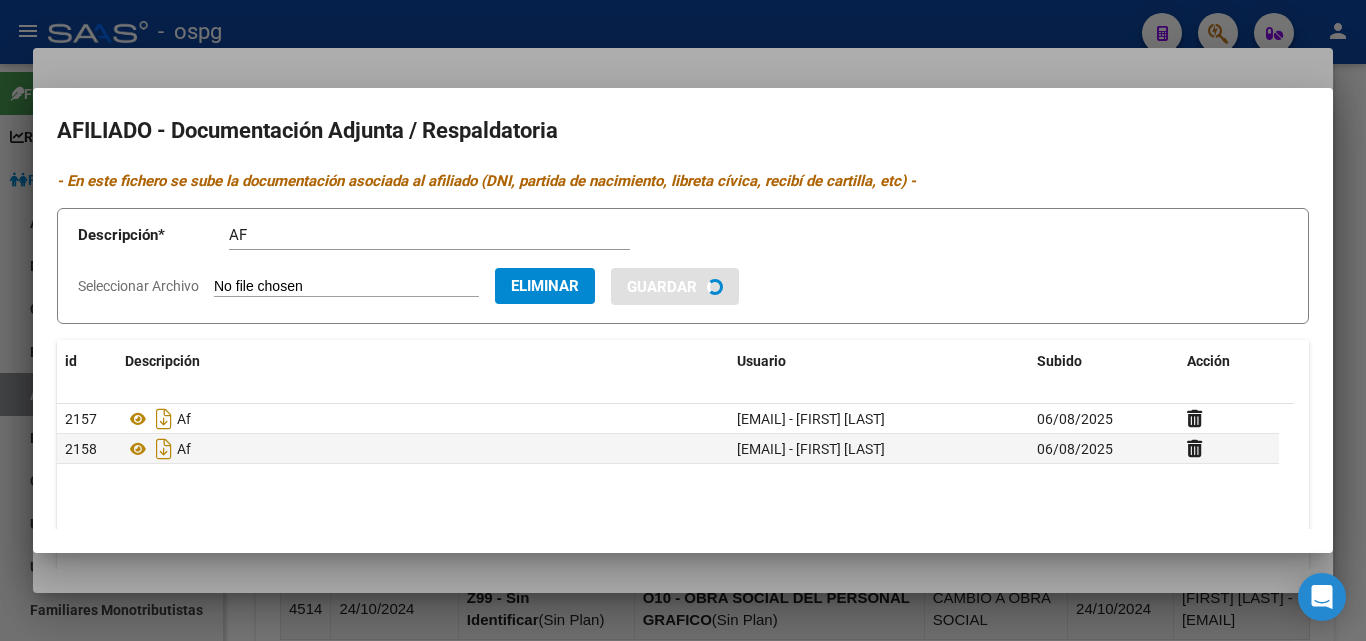 type 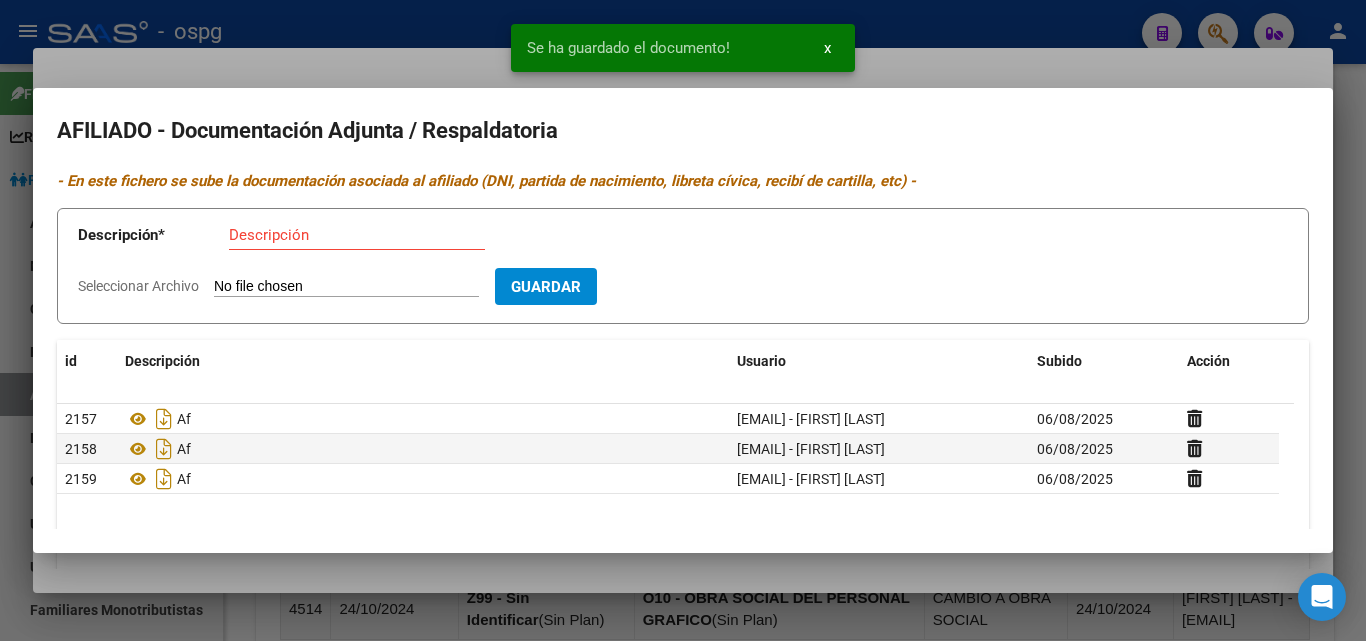 click on "Descripción" at bounding box center (357, 235) 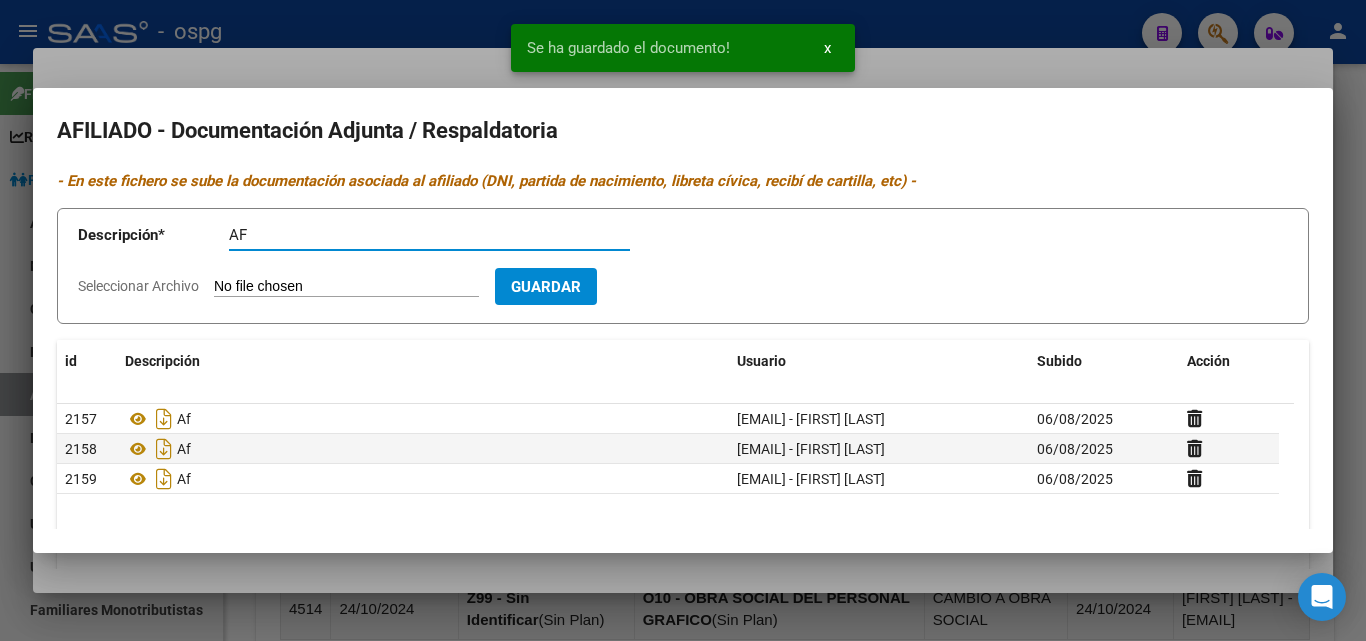 type on "AF" 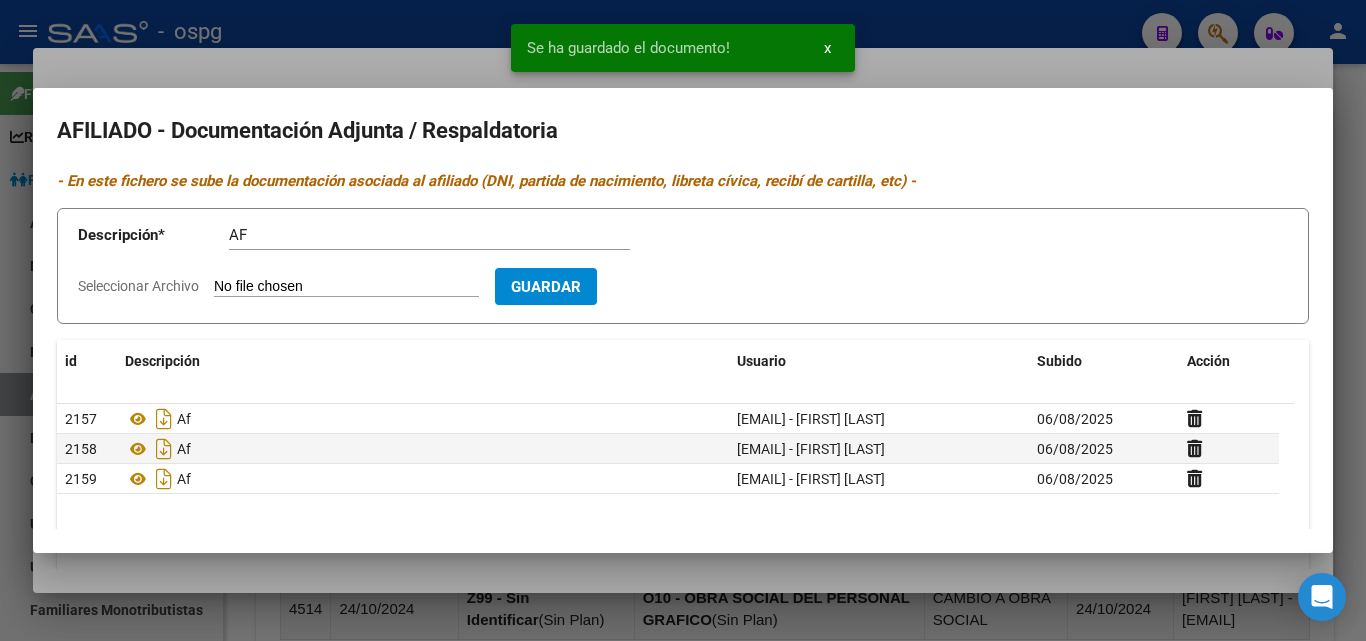 type on "C:\fakepath\[DATE].jpg" 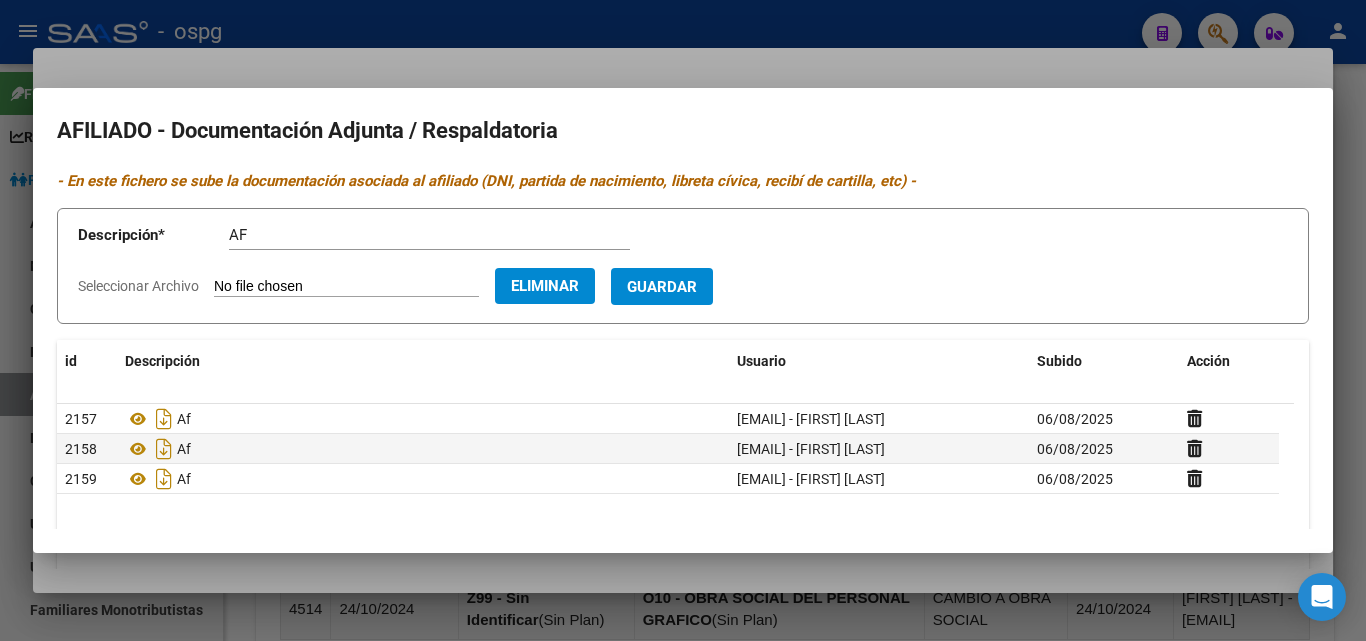 click on "Guardar" at bounding box center [662, 287] 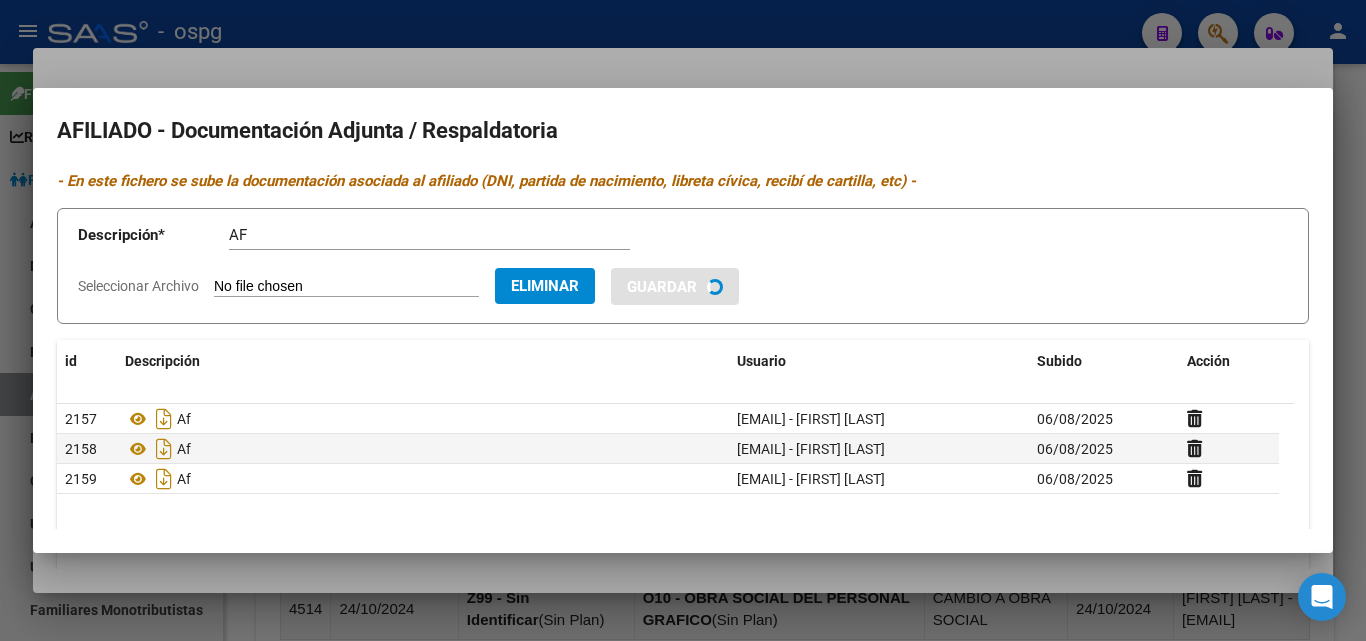 type 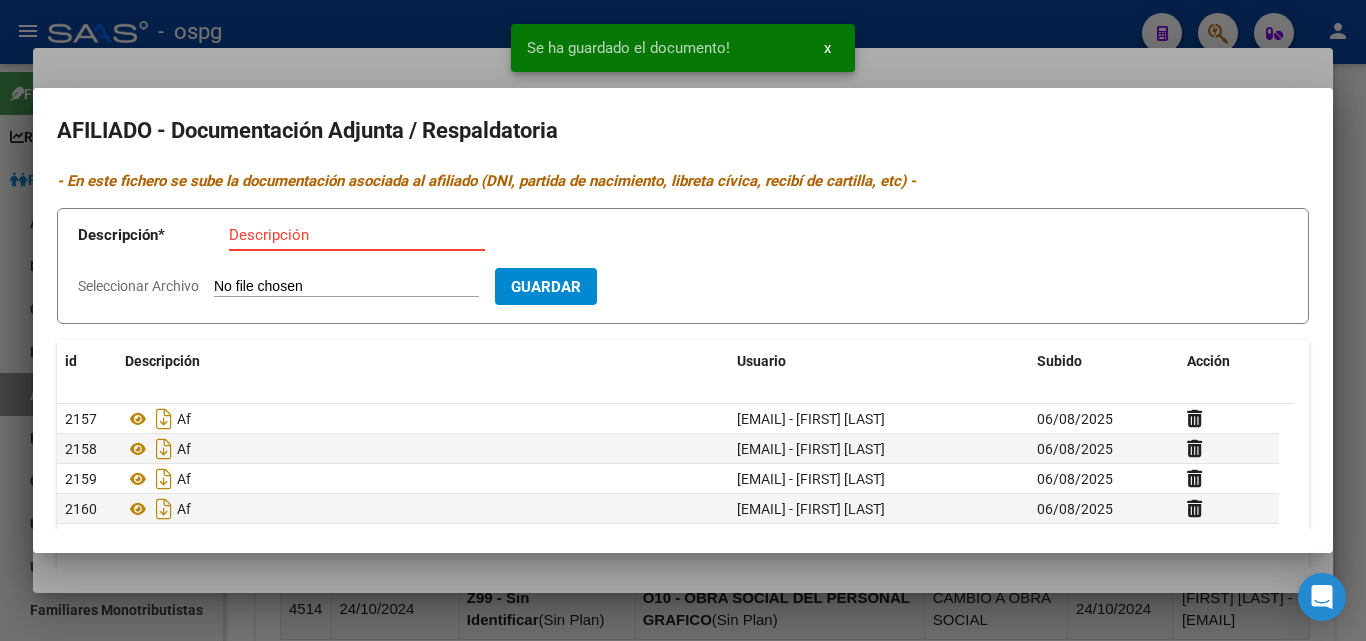 click on "Descripción" at bounding box center [357, 235] 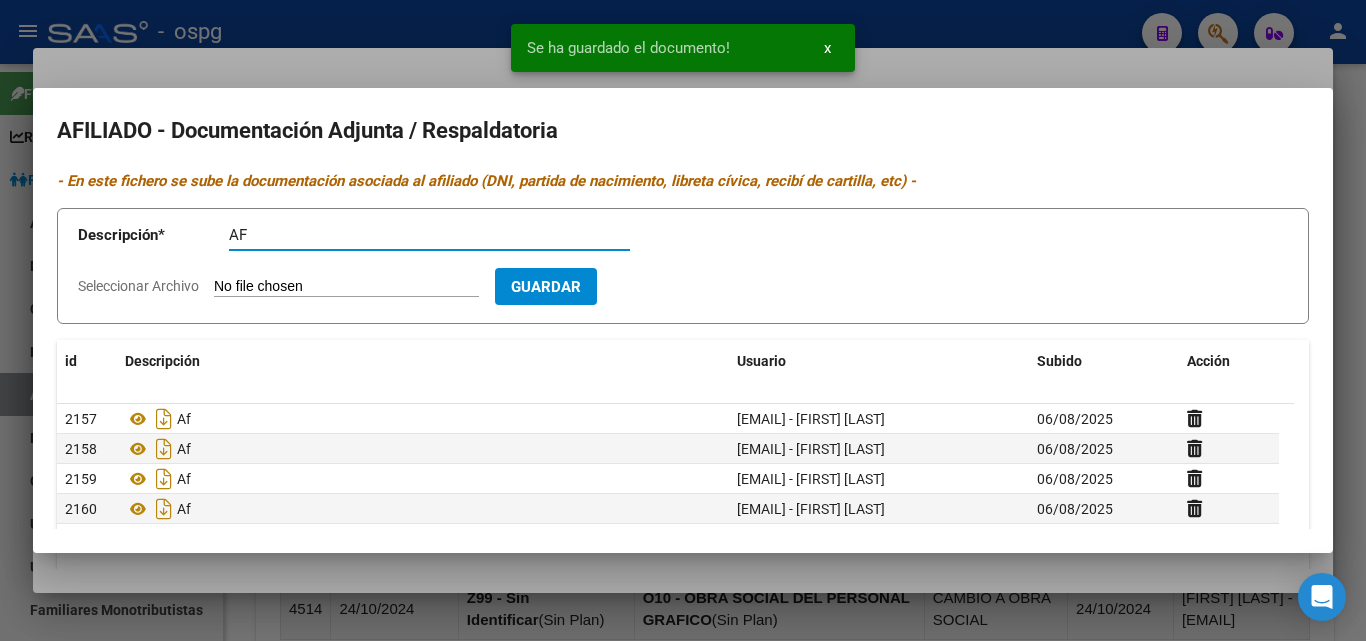 type on "AF" 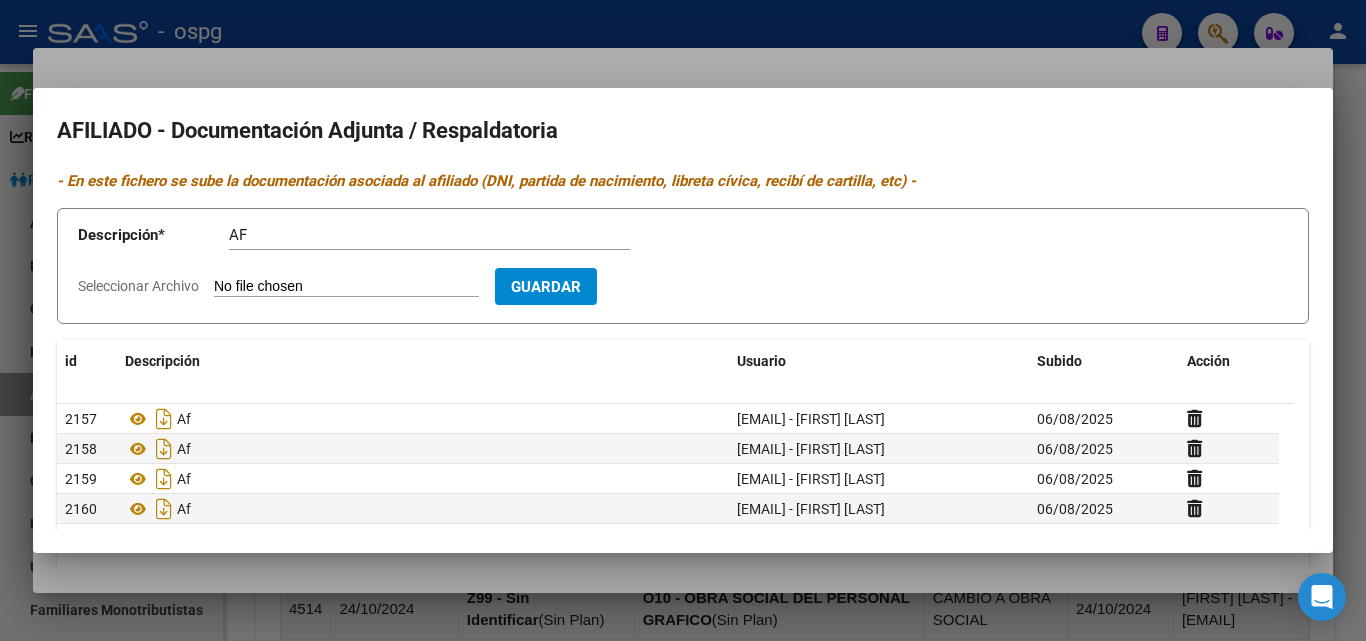 type on "C:\fakepath\[DATE].jpg" 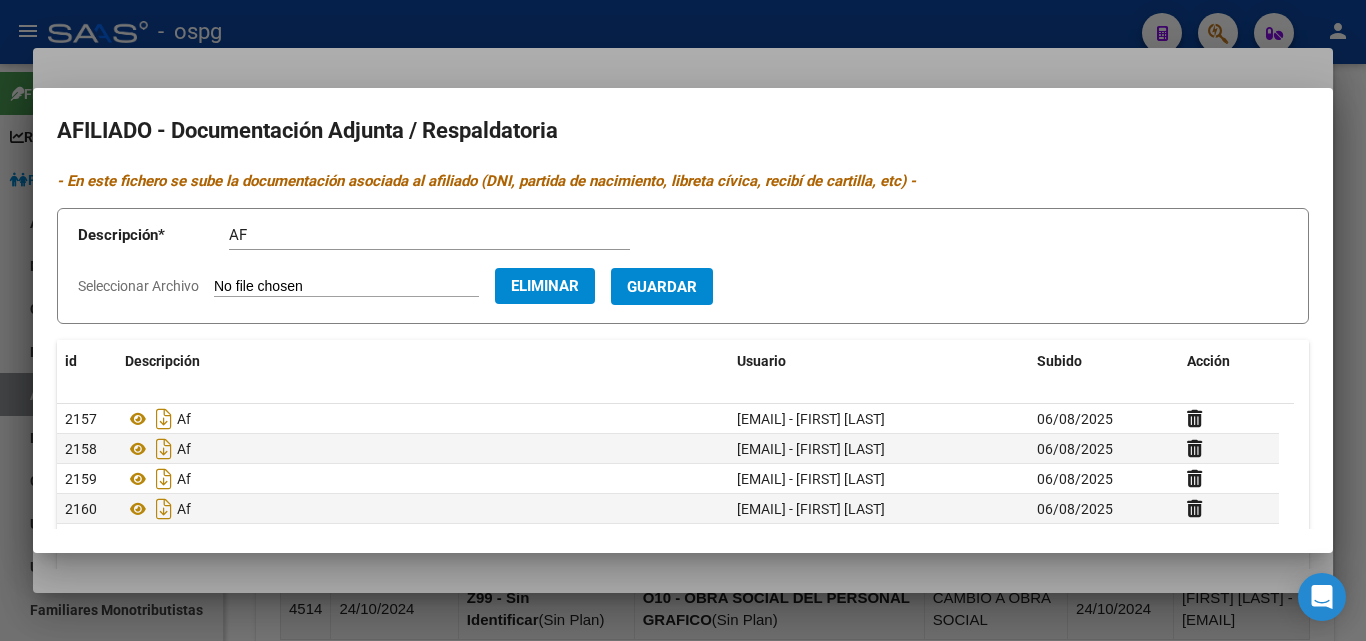 click on "Guardar" at bounding box center [662, 286] 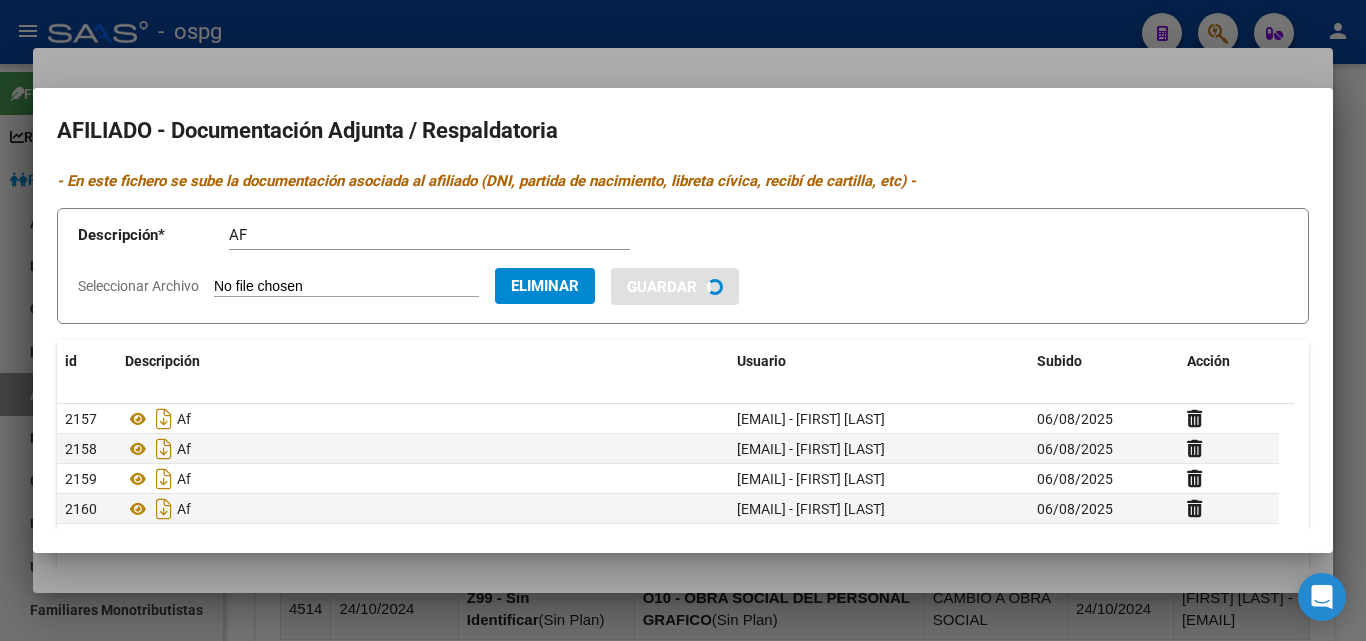 type 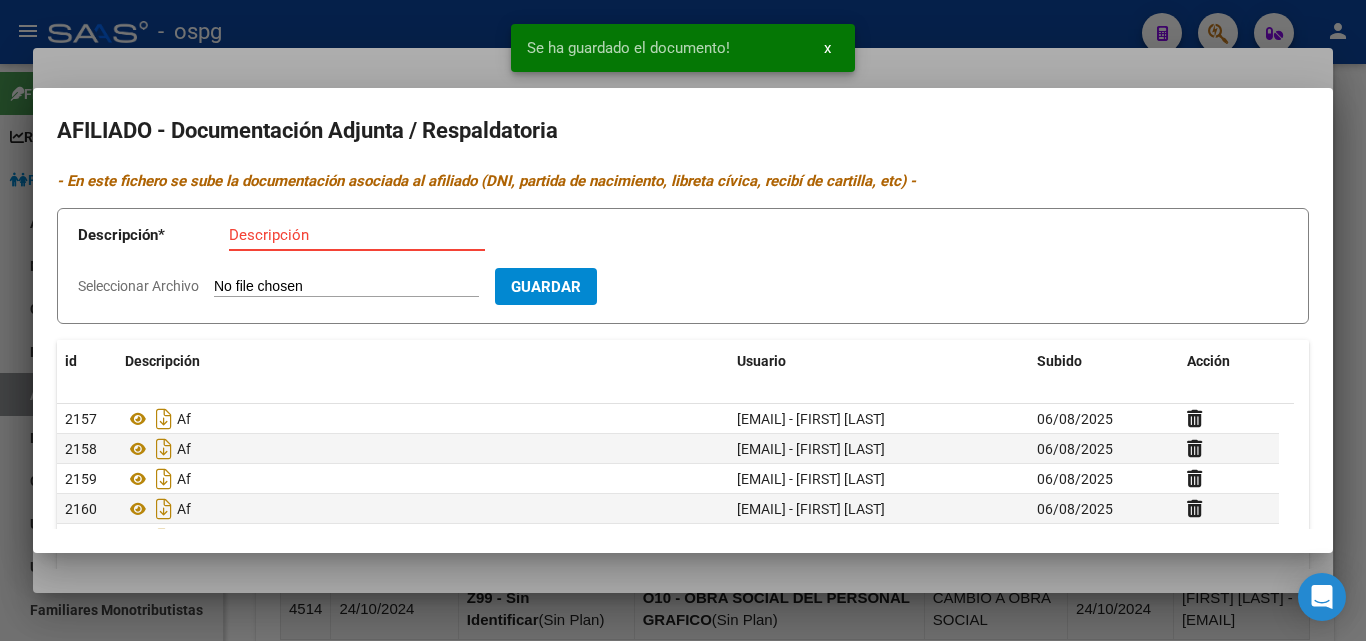 click on "Descripción" at bounding box center [357, 235] 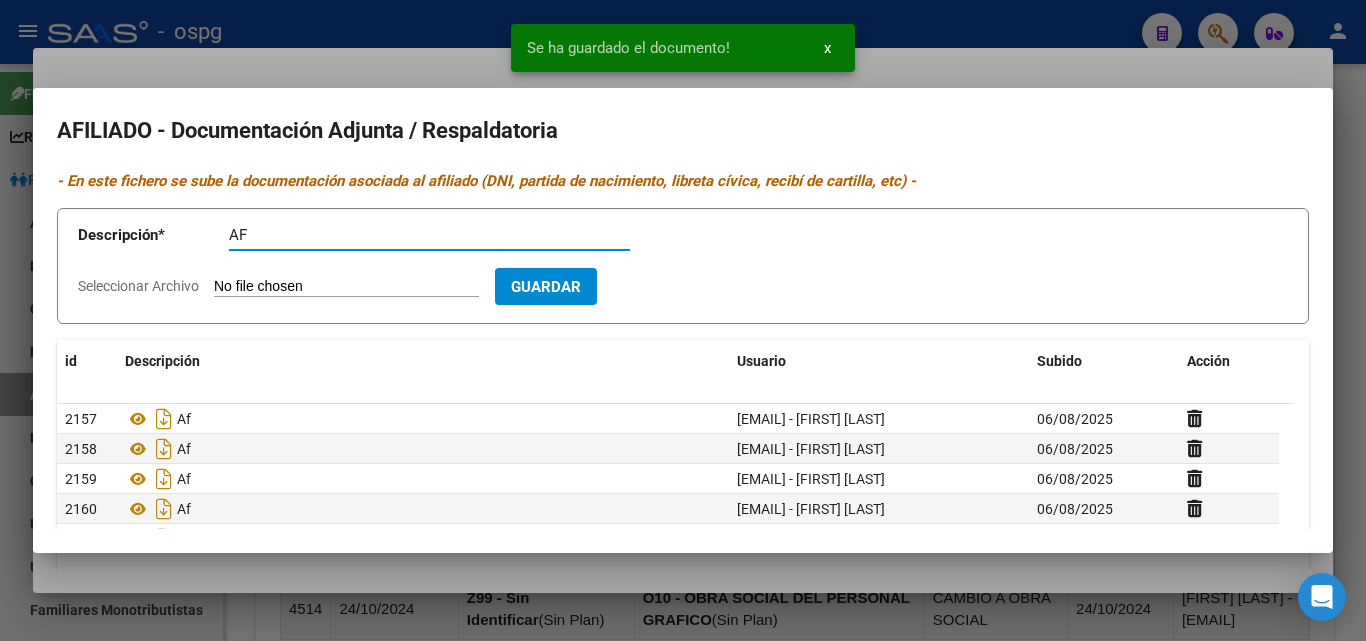 type on "AF" 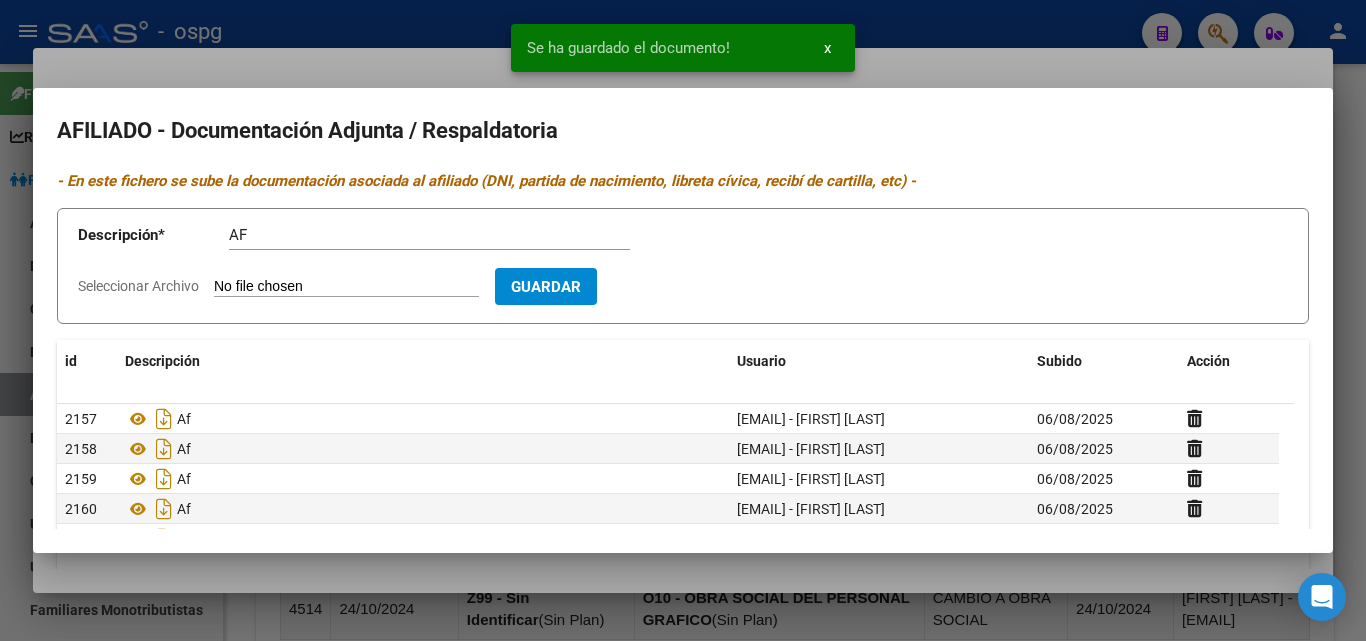 click on "Seleccionar Archivo" at bounding box center (346, 287) 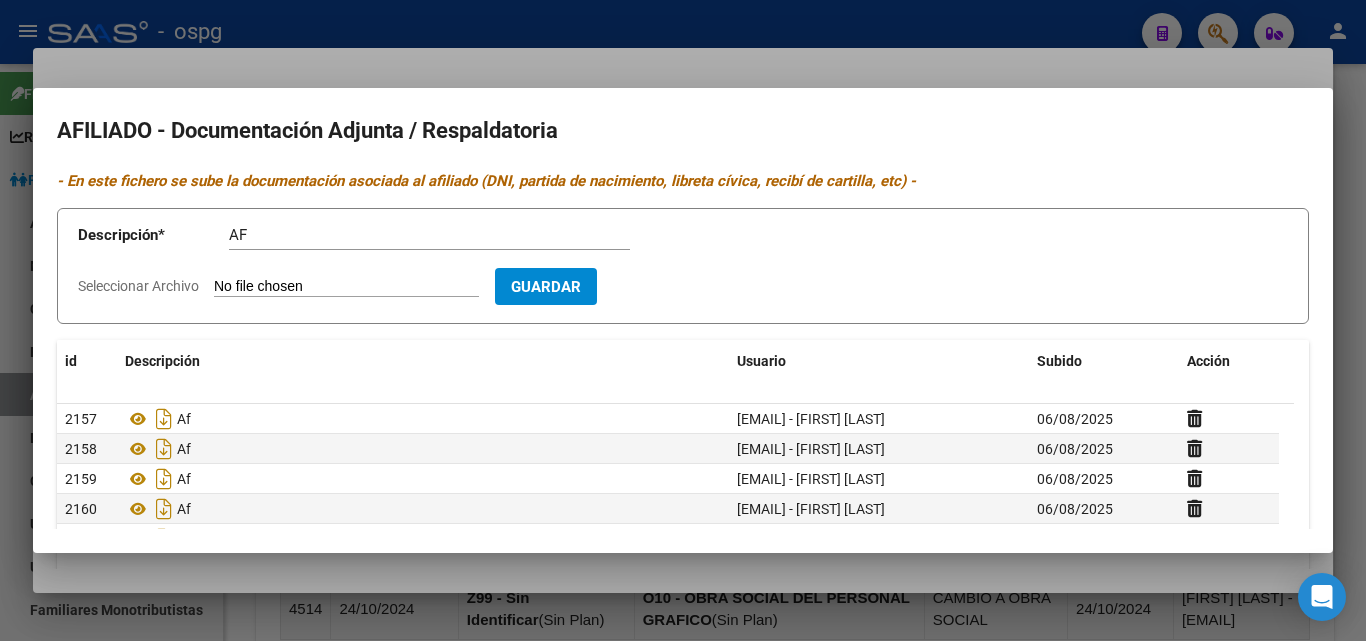 type on "C:\fakepath\[DATE].jpg" 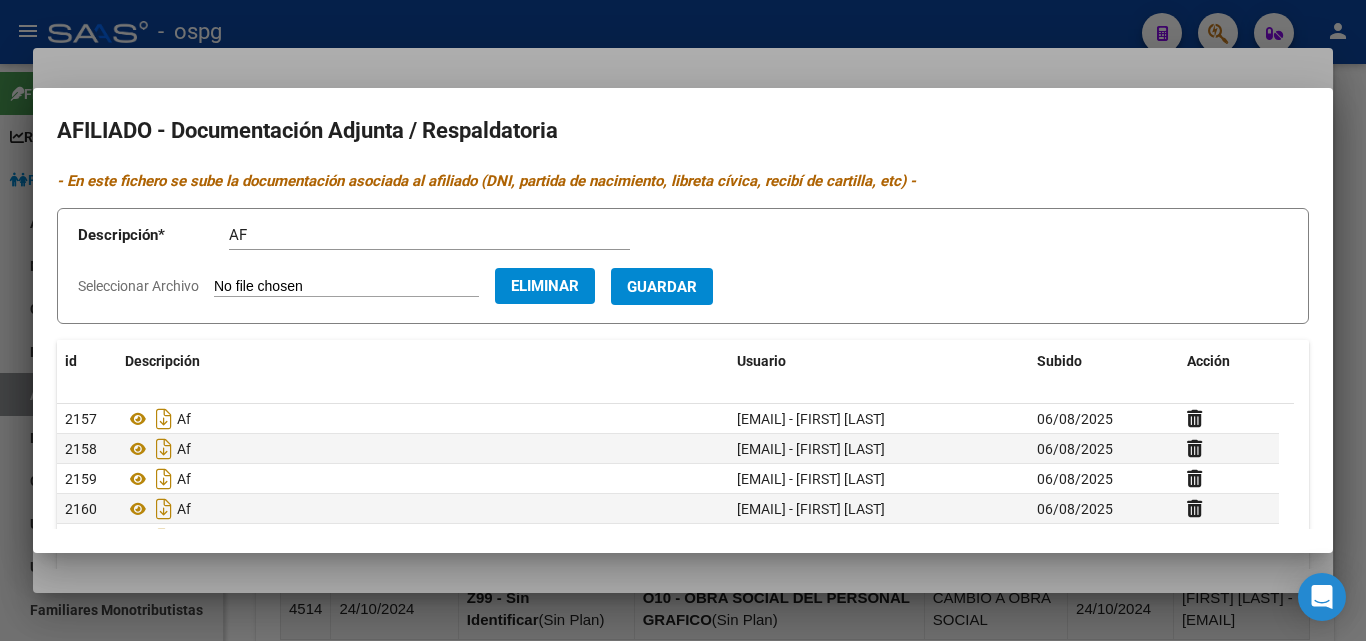 drag, startPoint x: 672, startPoint y: 277, endPoint x: 658, endPoint y: 283, distance: 15.231546 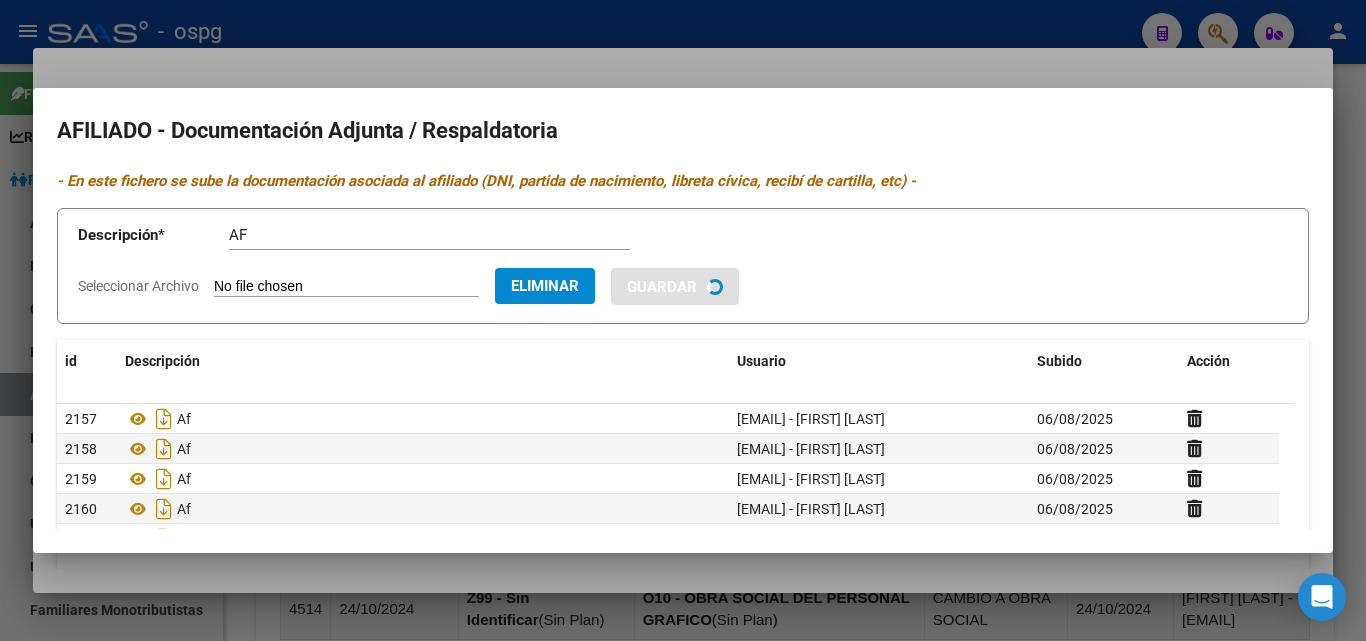 type 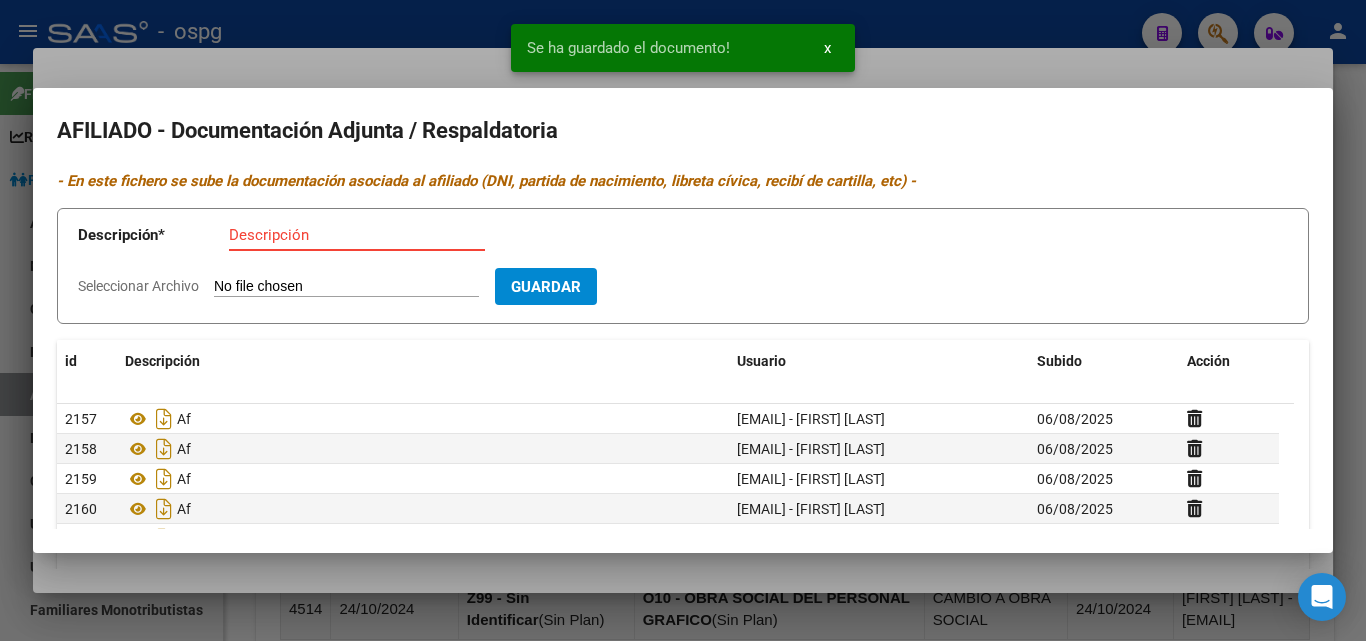 click on "Descripción" at bounding box center [357, 235] 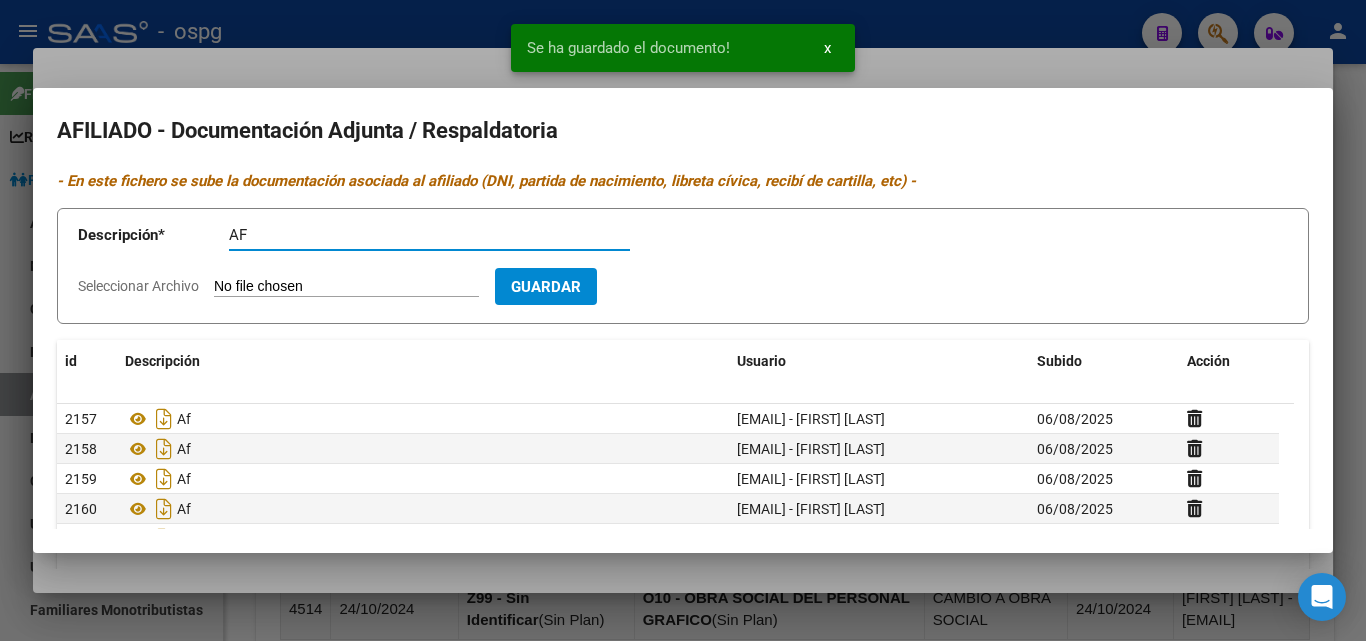 type on "AF" 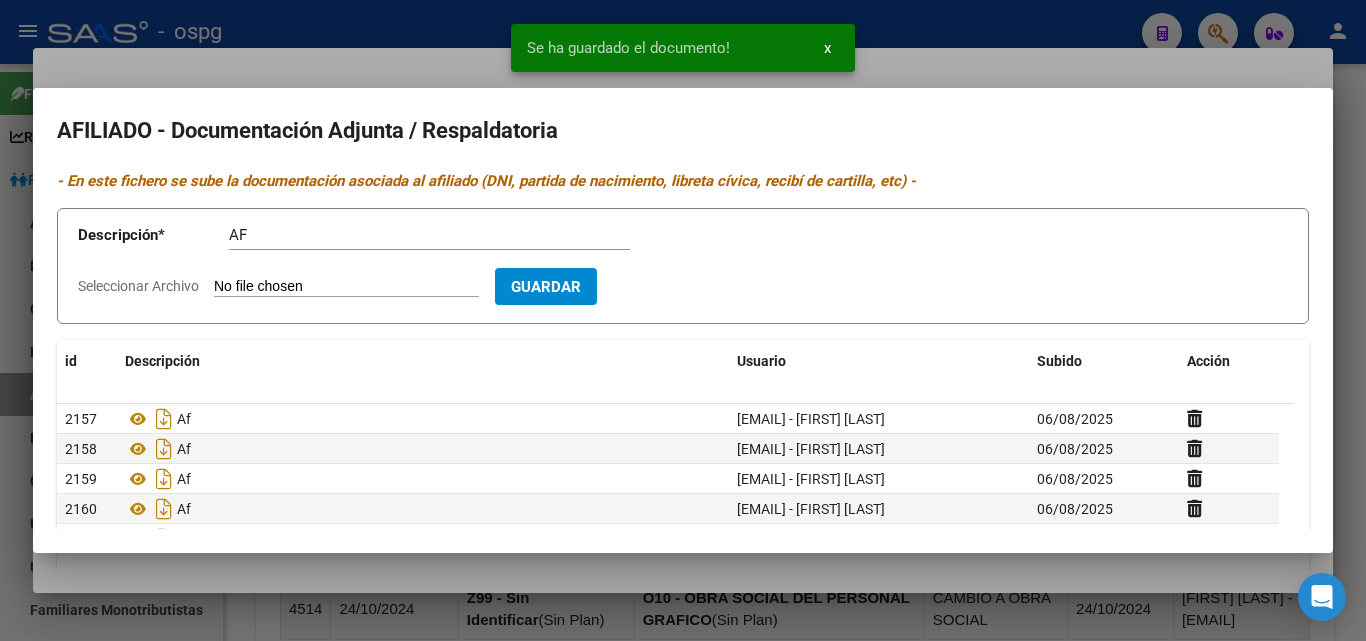 click on "Seleccionar Archivo" at bounding box center [346, 287] 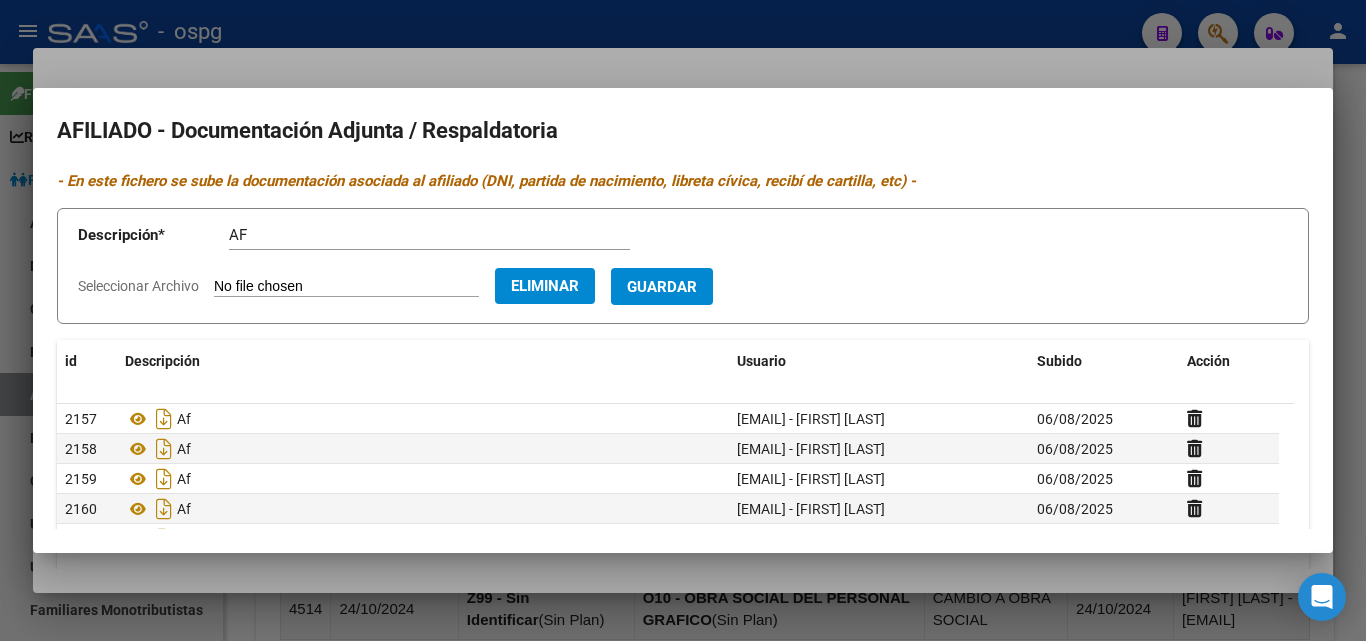 click on "Guardar" at bounding box center [662, 286] 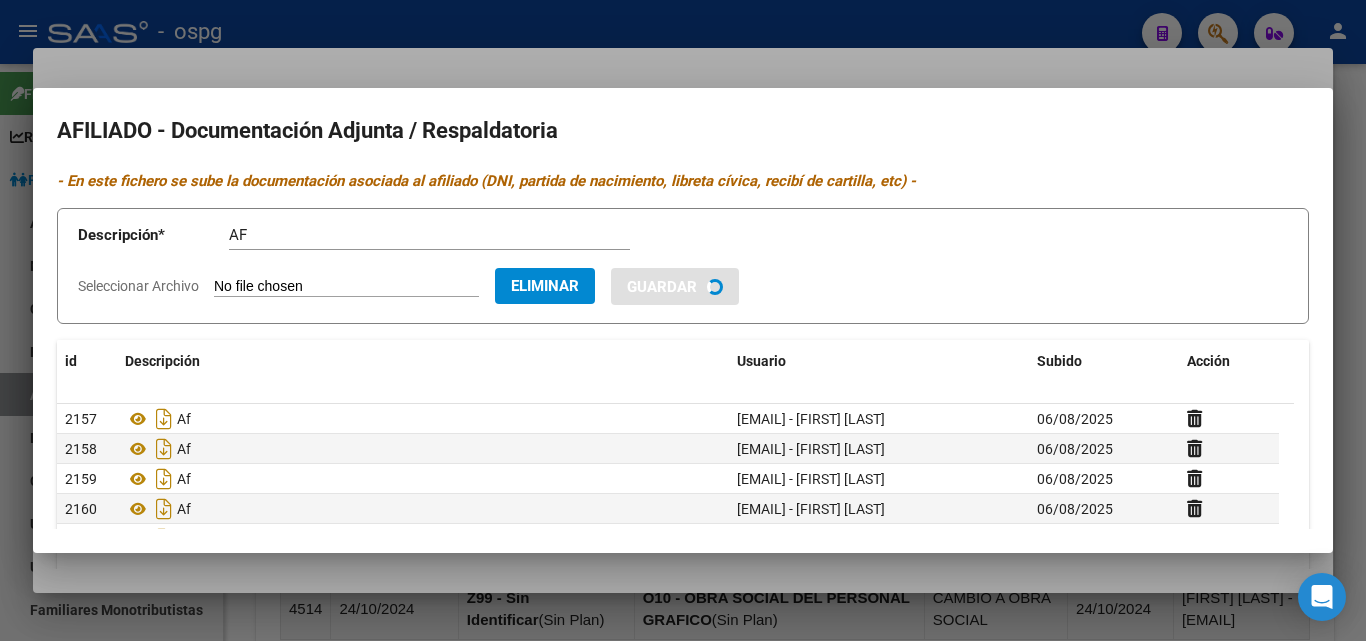 type 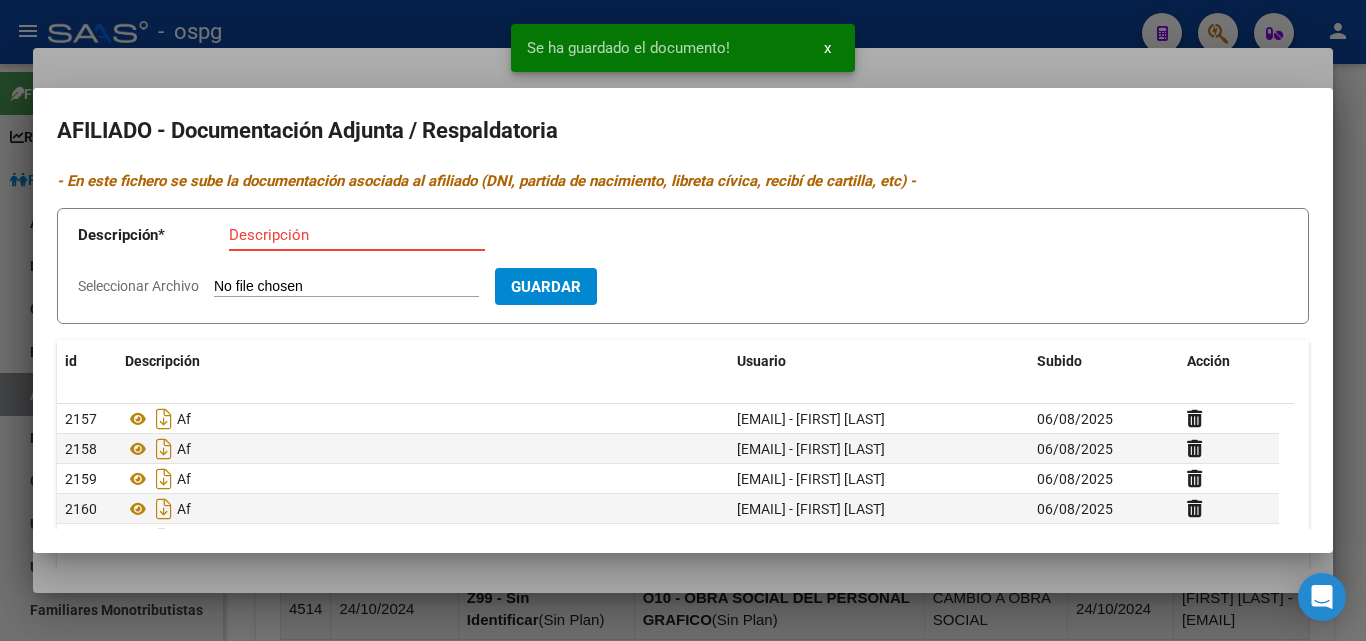 click on "Descripción" at bounding box center (357, 235) 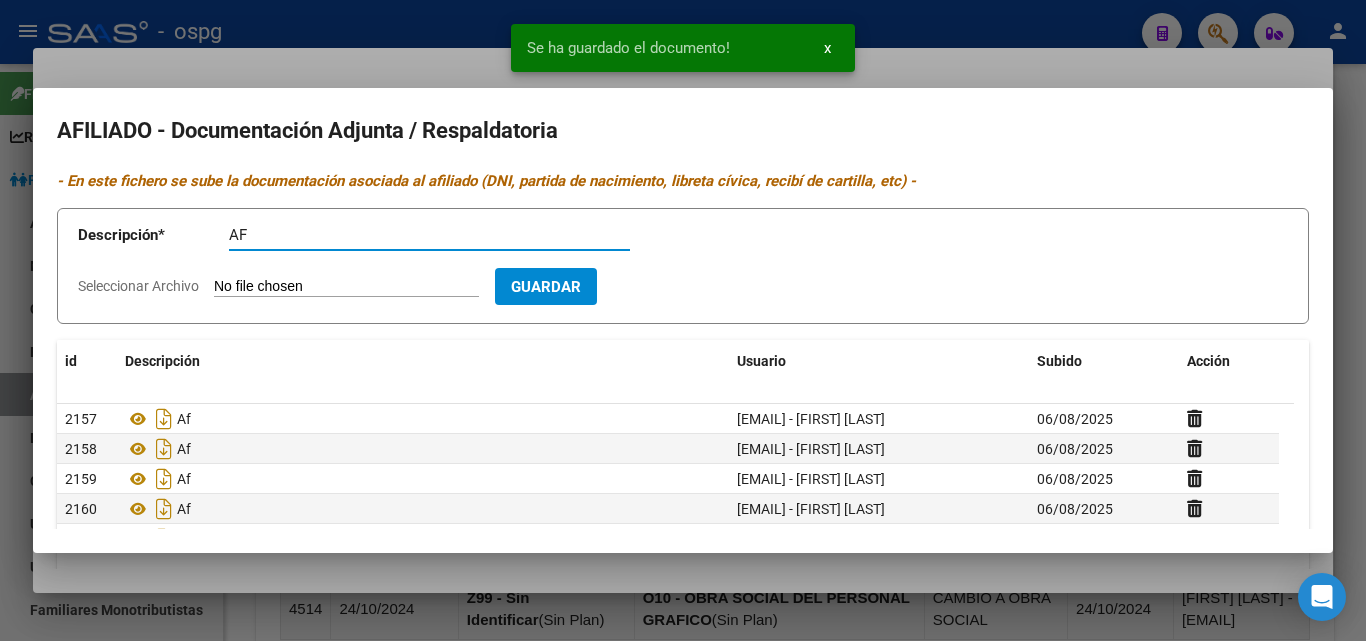 type on "AF" 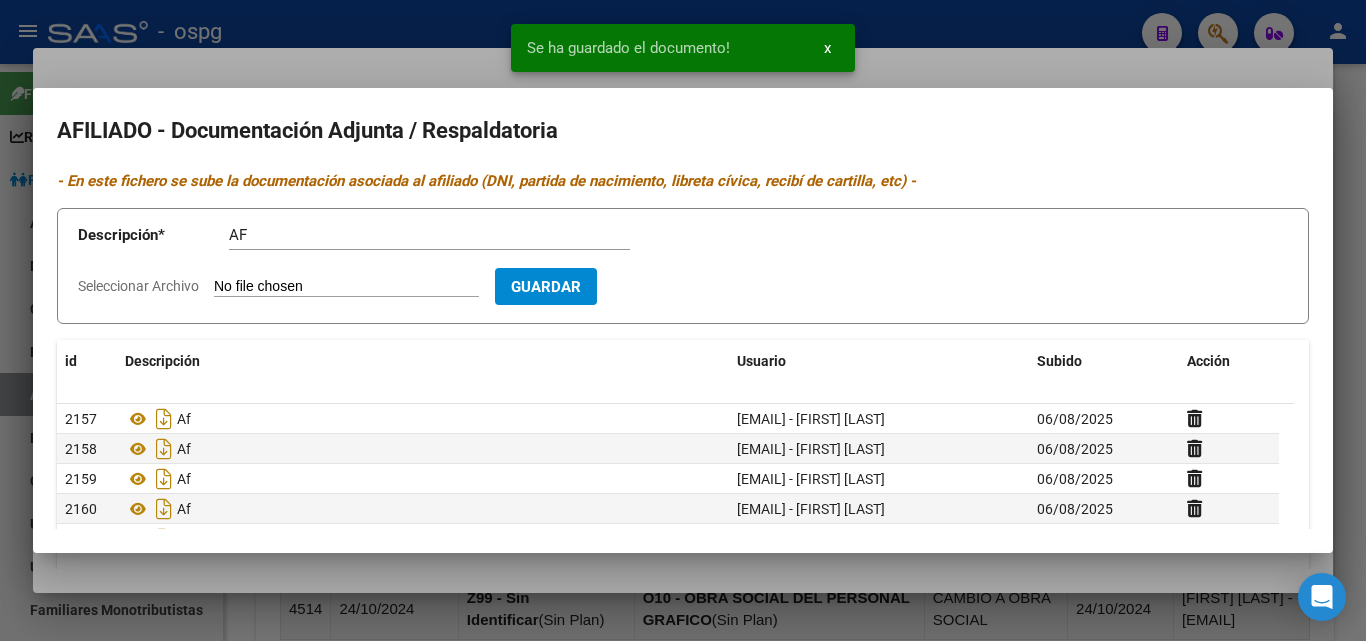 type on "C:\fakepath\[DATE].jpg" 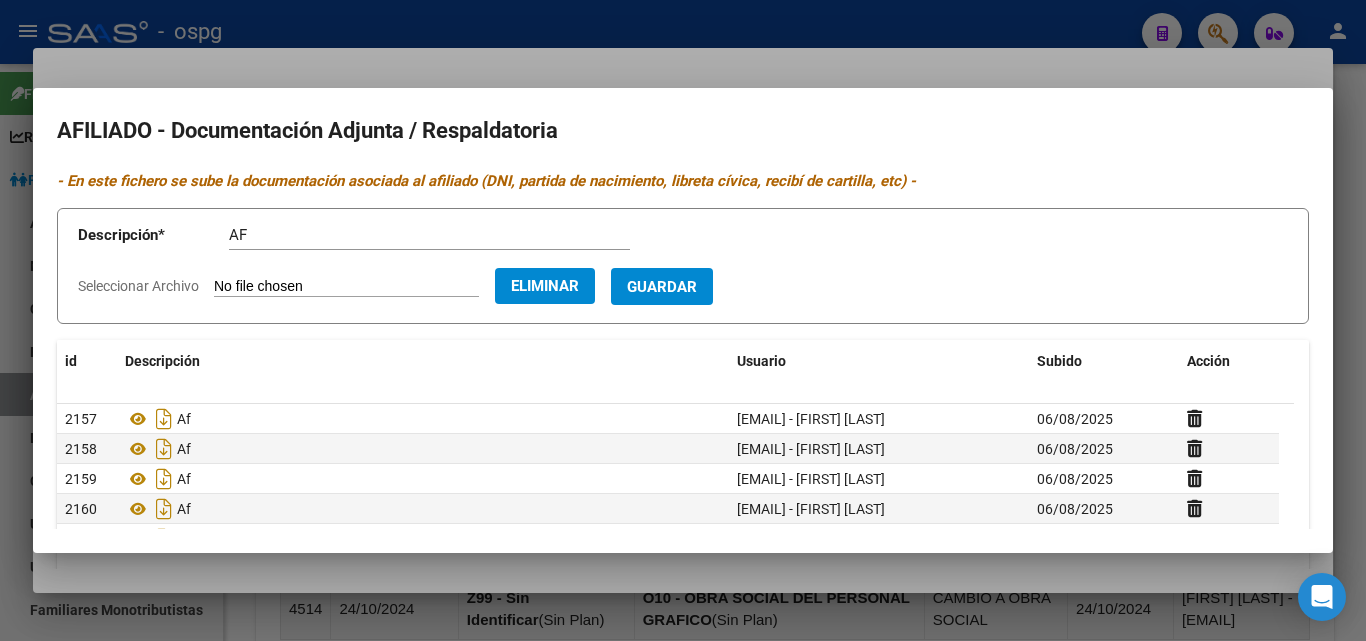 click on "Guardar" at bounding box center (662, 287) 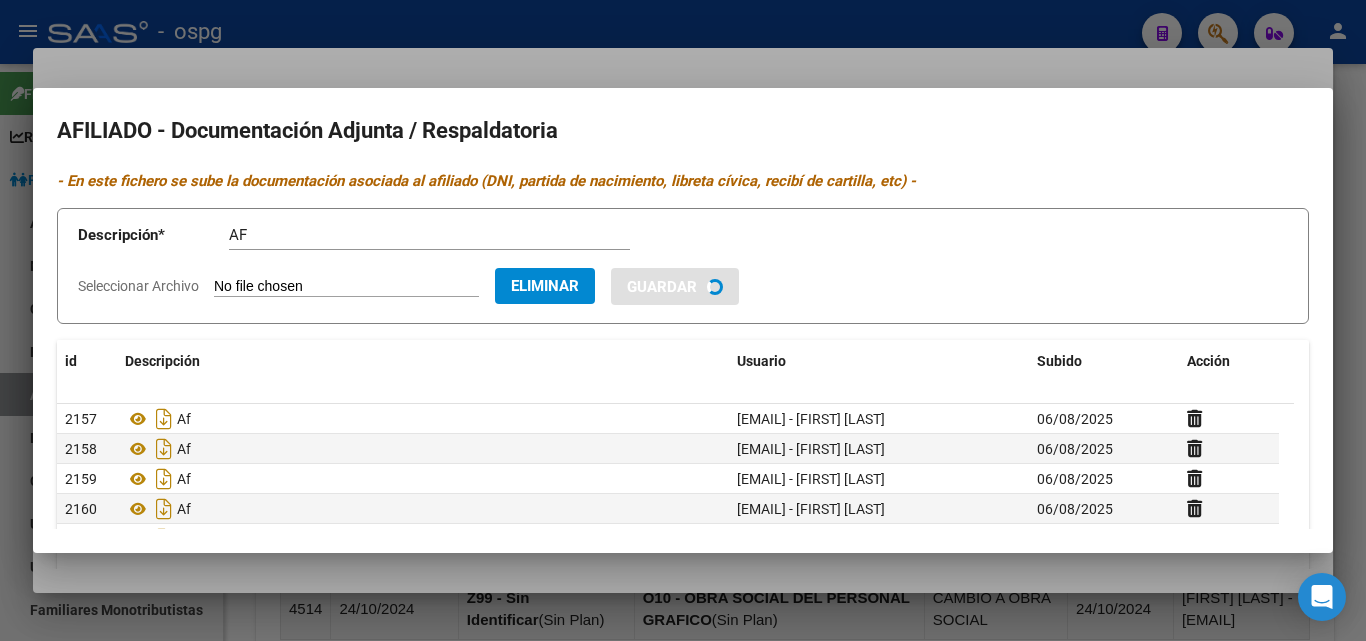 type 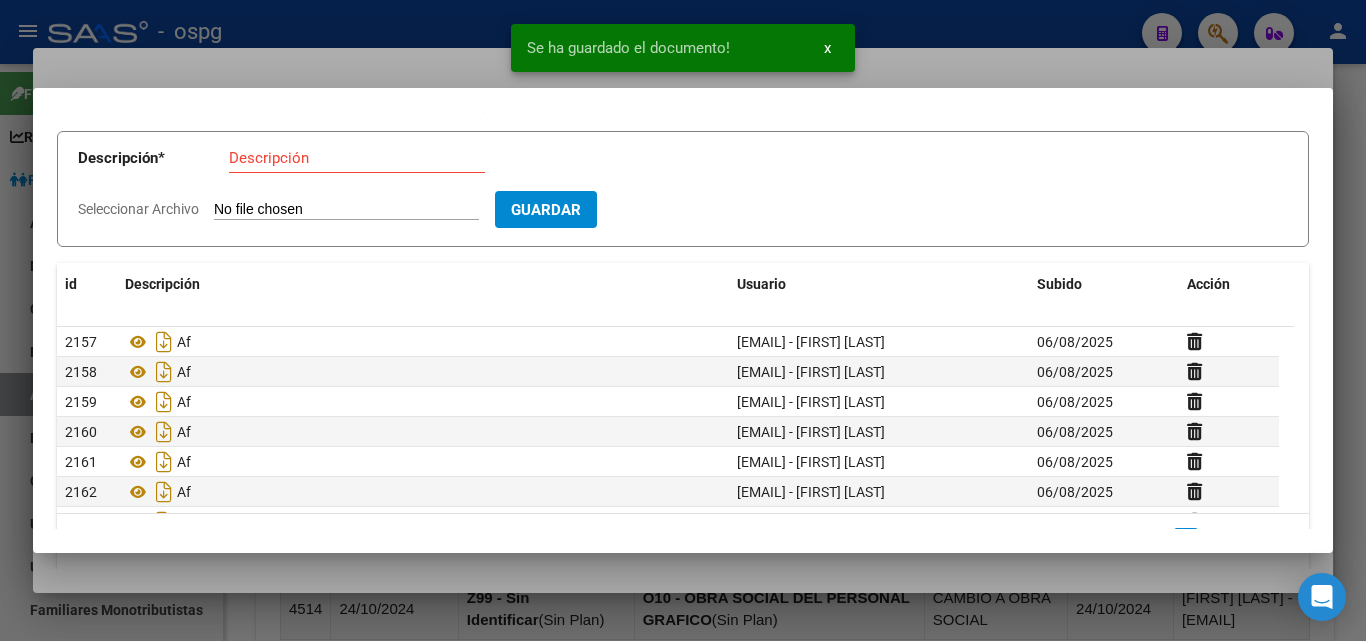 scroll, scrollTop: 0, scrollLeft: 0, axis: both 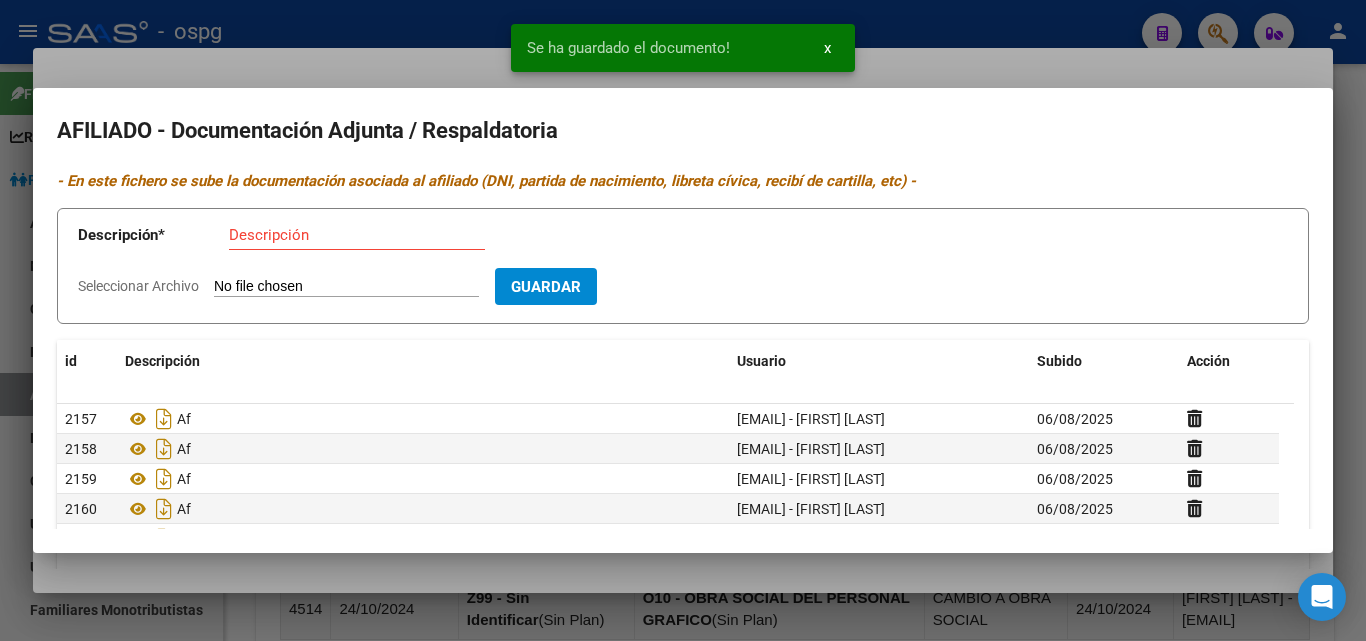 click at bounding box center [683, 320] 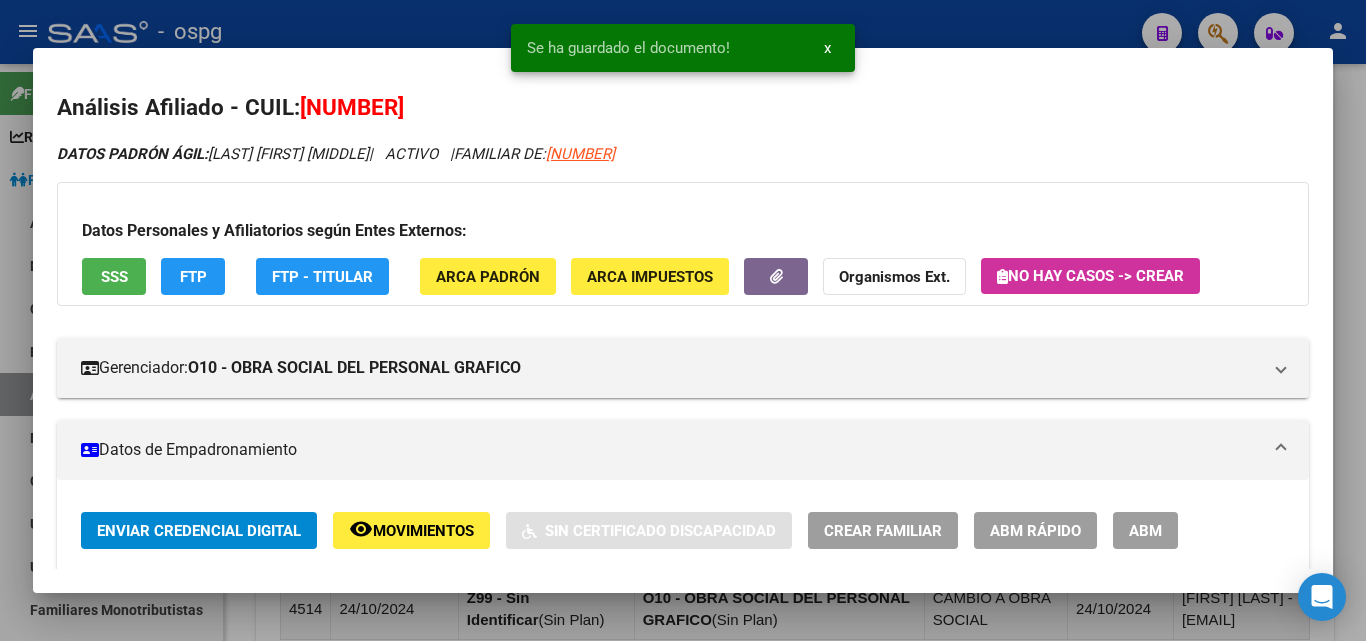 click at bounding box center [683, 320] 